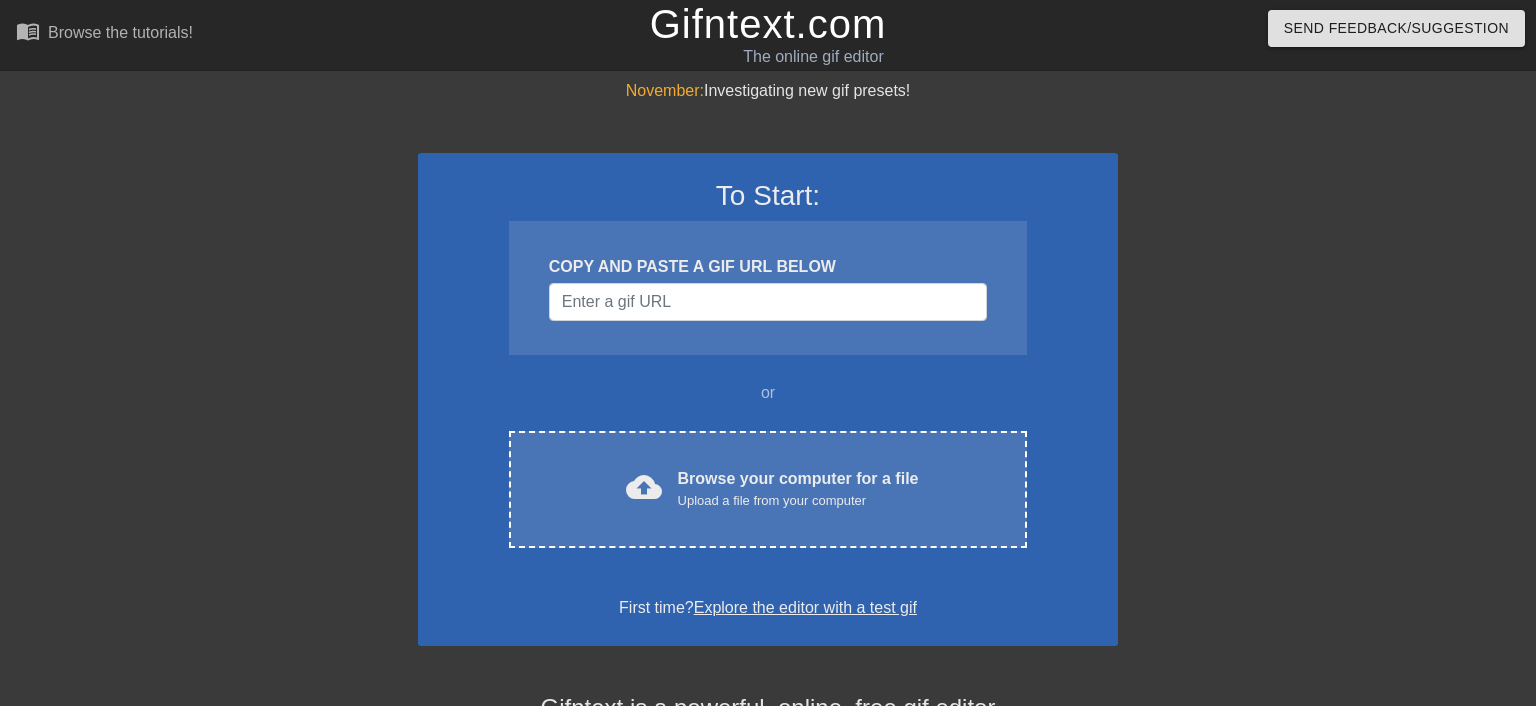 scroll, scrollTop: 0, scrollLeft: 0, axis: both 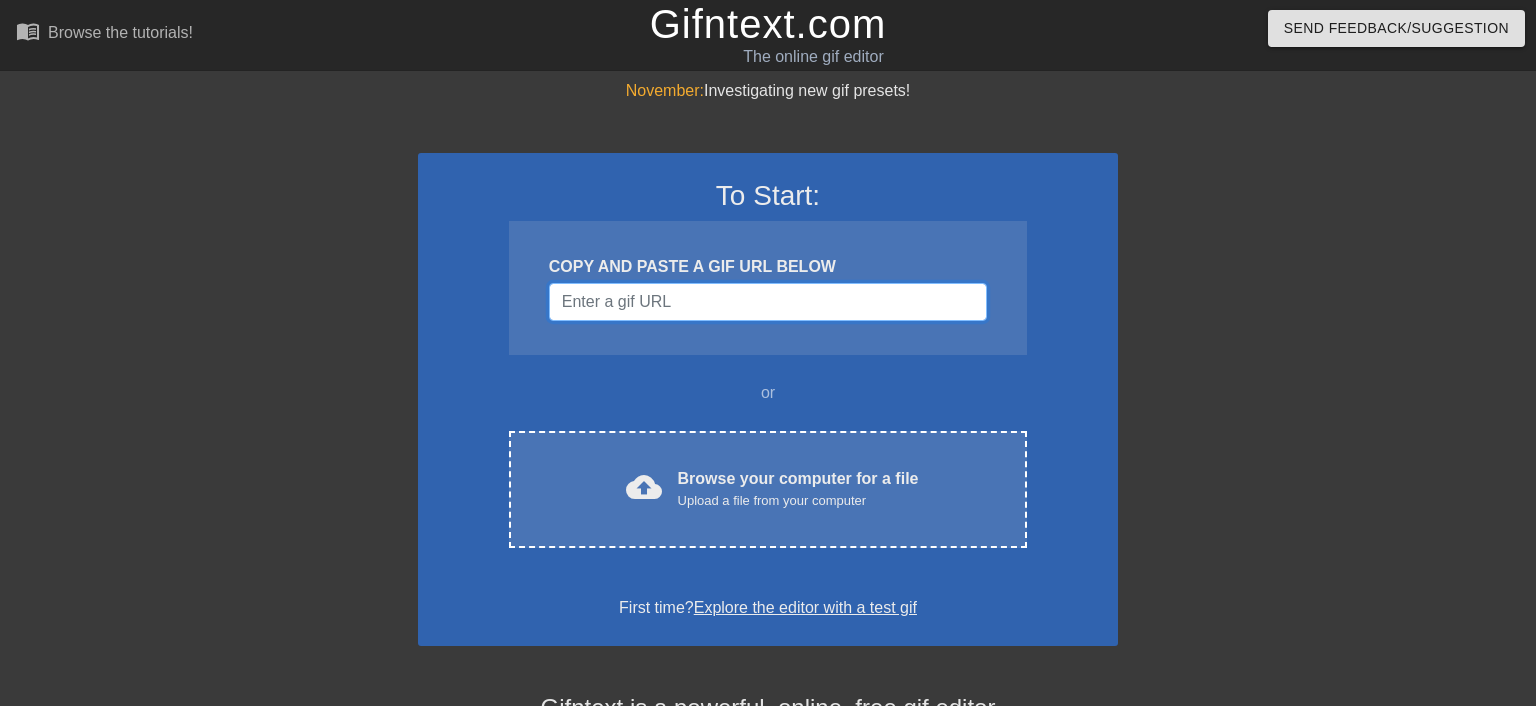 click at bounding box center [768, 302] 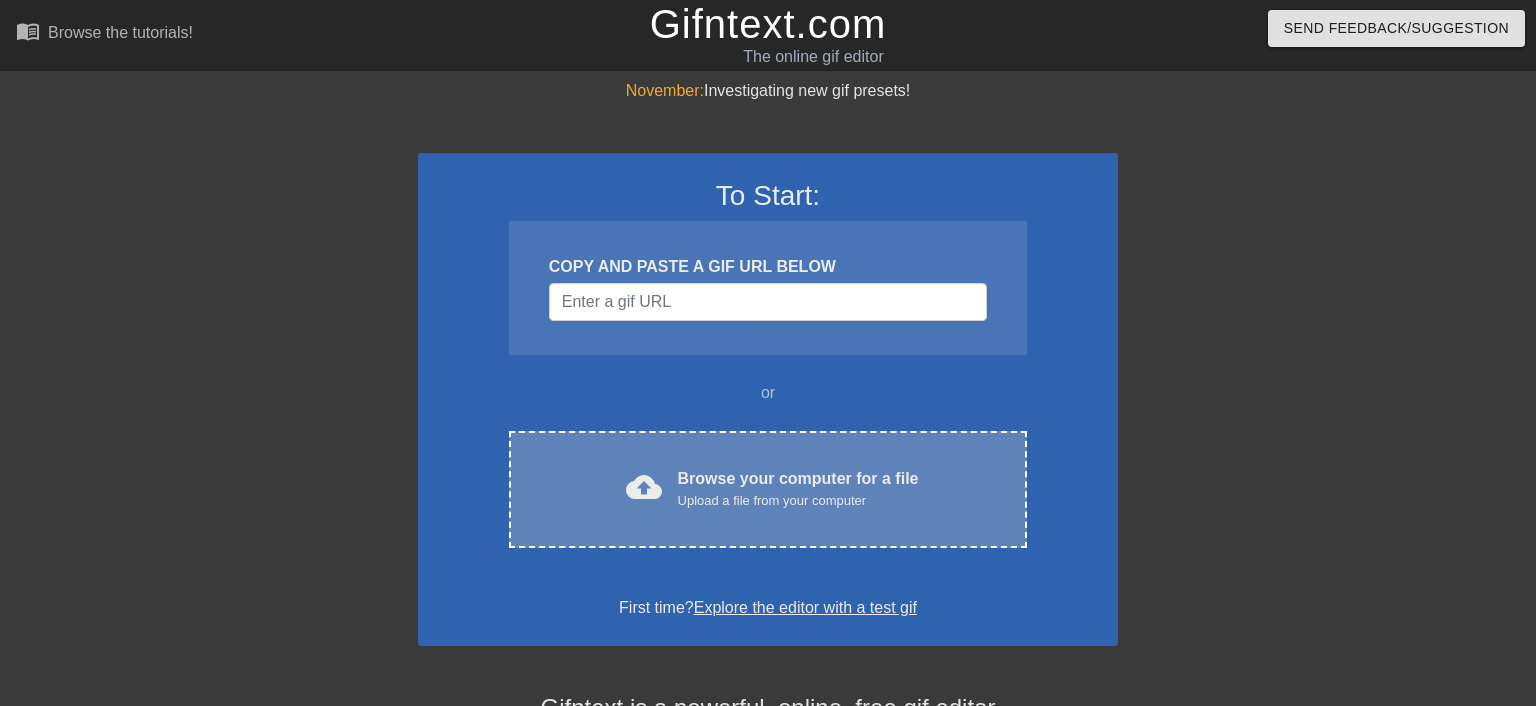 click on "Browse your computer for a file Upload a file from your computer" at bounding box center (798, 489) 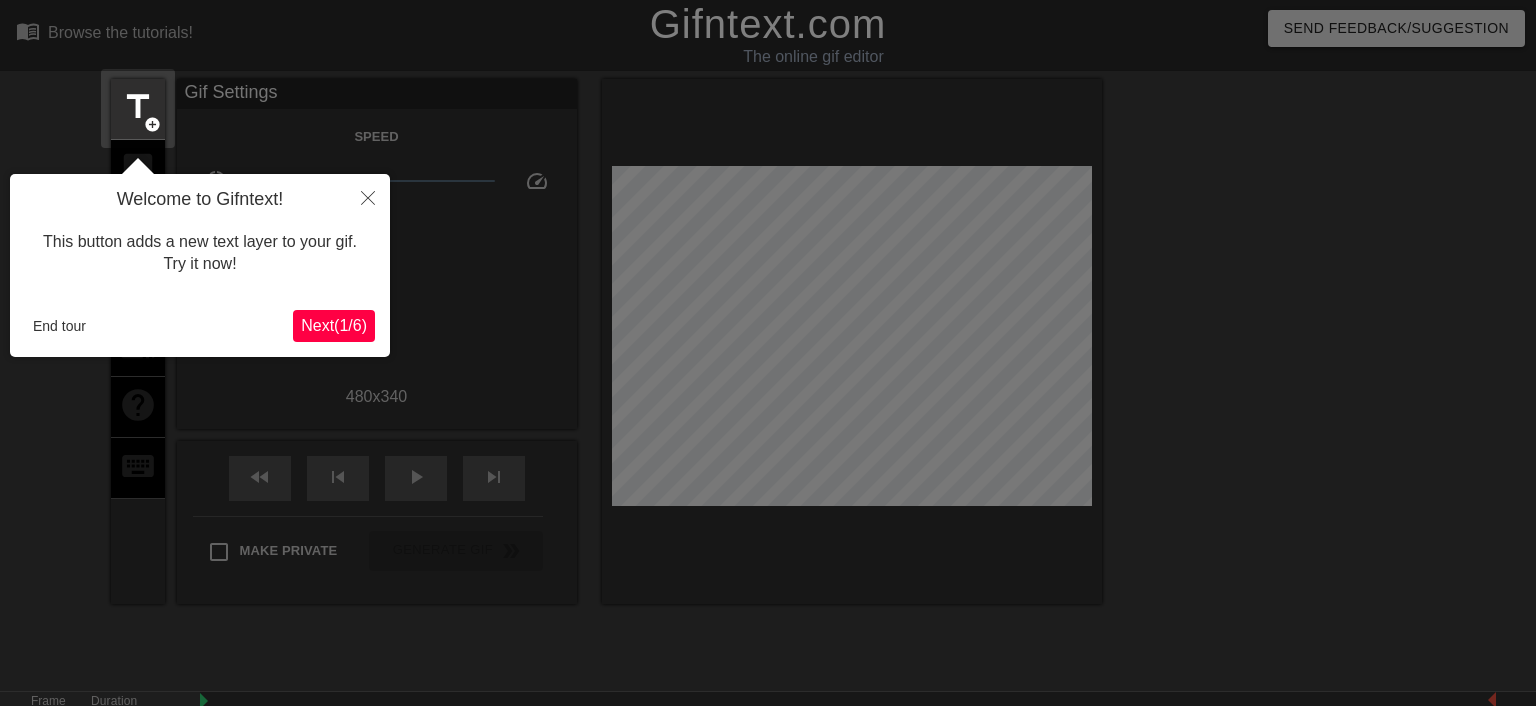 scroll, scrollTop: 48, scrollLeft: 0, axis: vertical 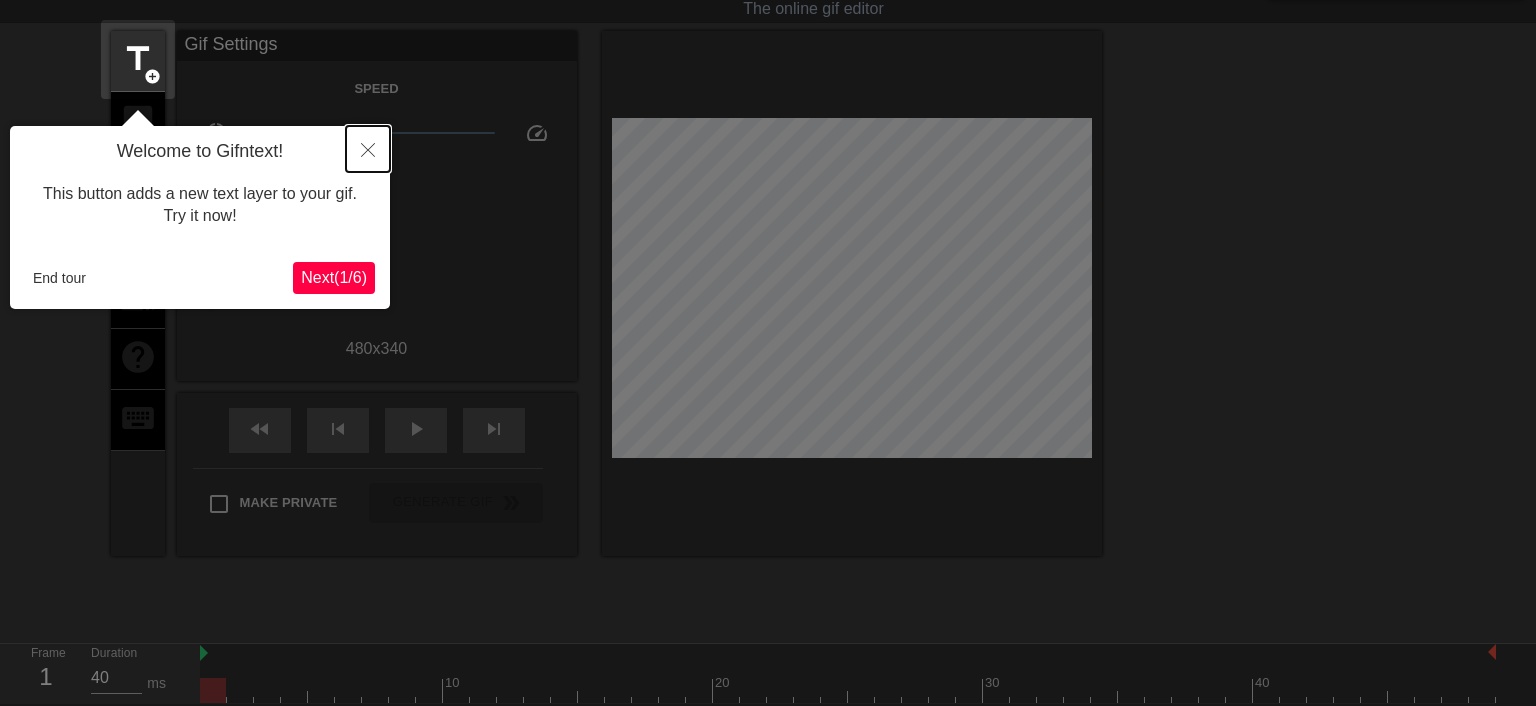 click 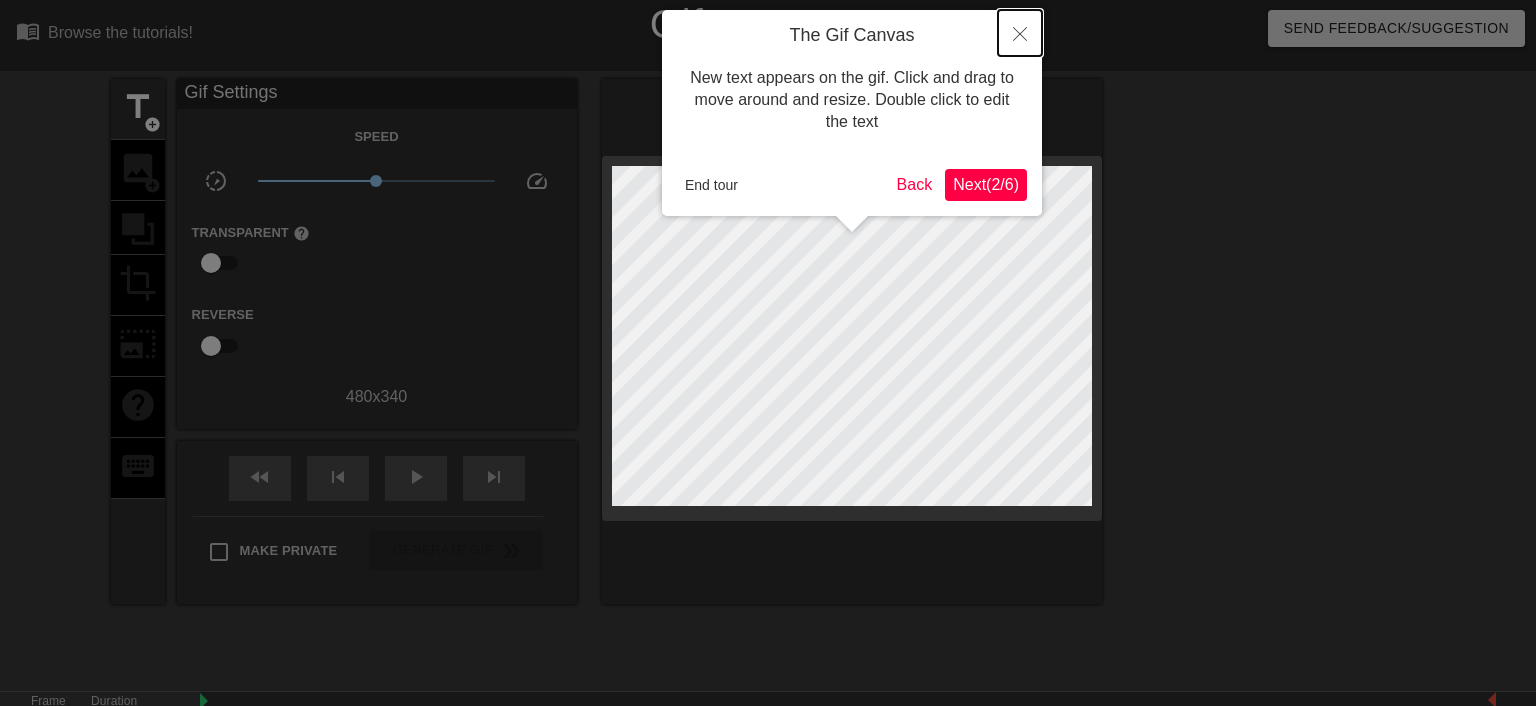click at bounding box center (1020, 33) 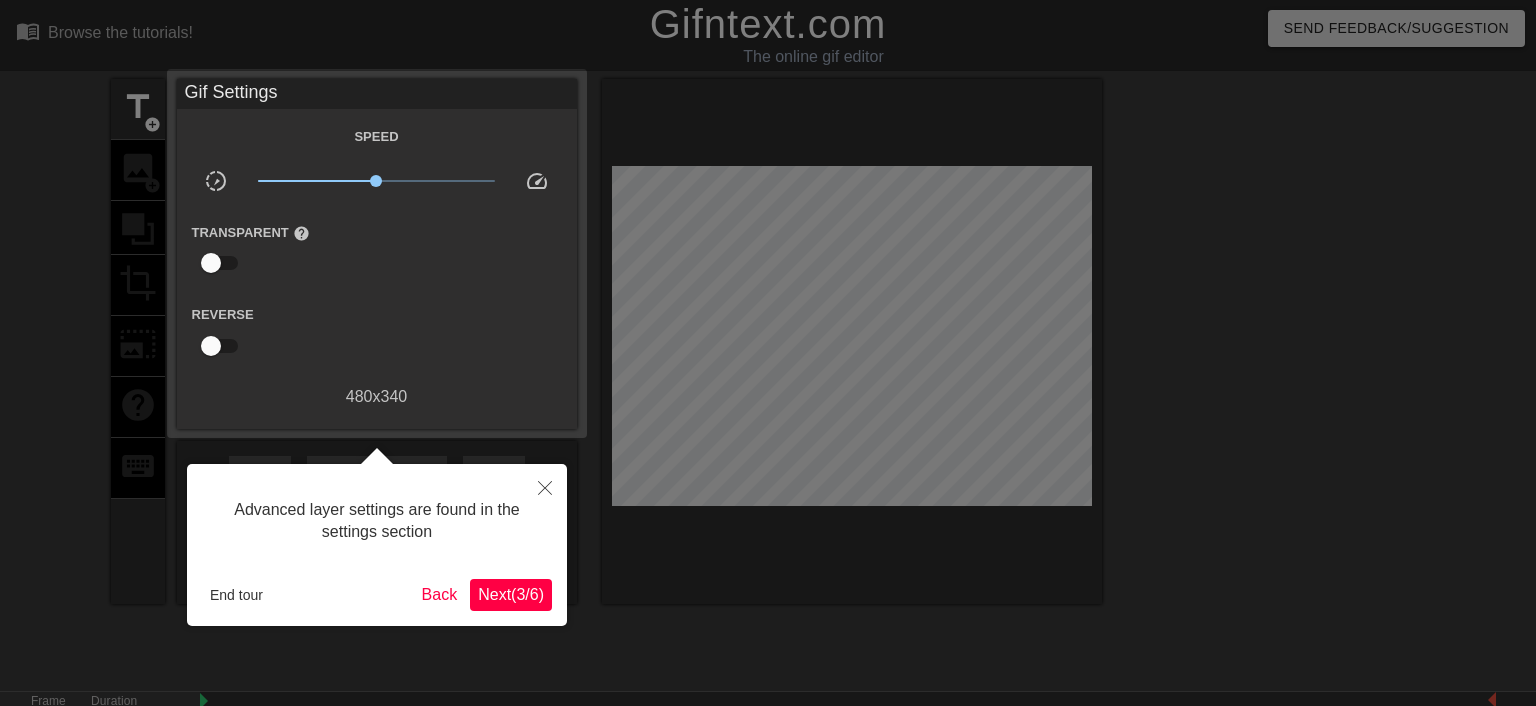 scroll, scrollTop: 48, scrollLeft: 0, axis: vertical 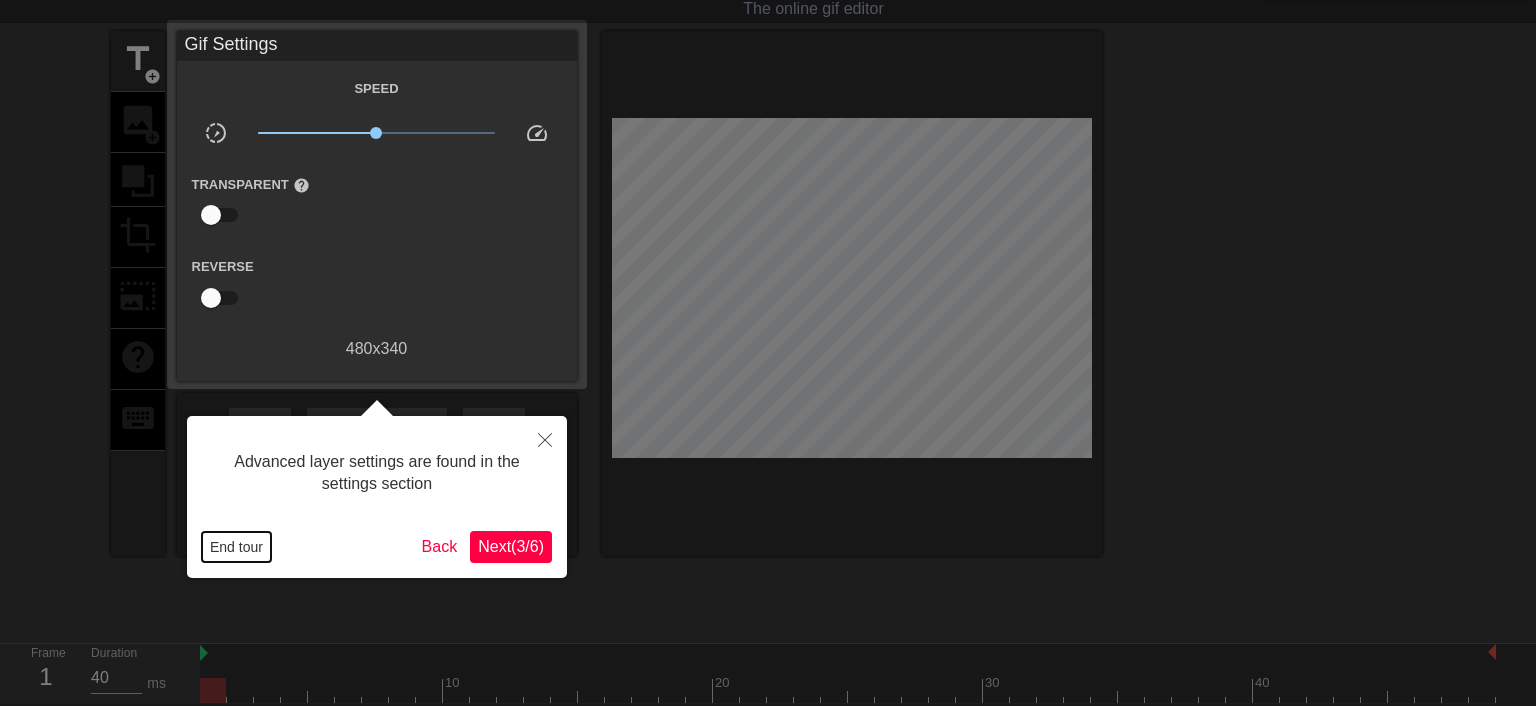 click on "End tour" at bounding box center (236, 547) 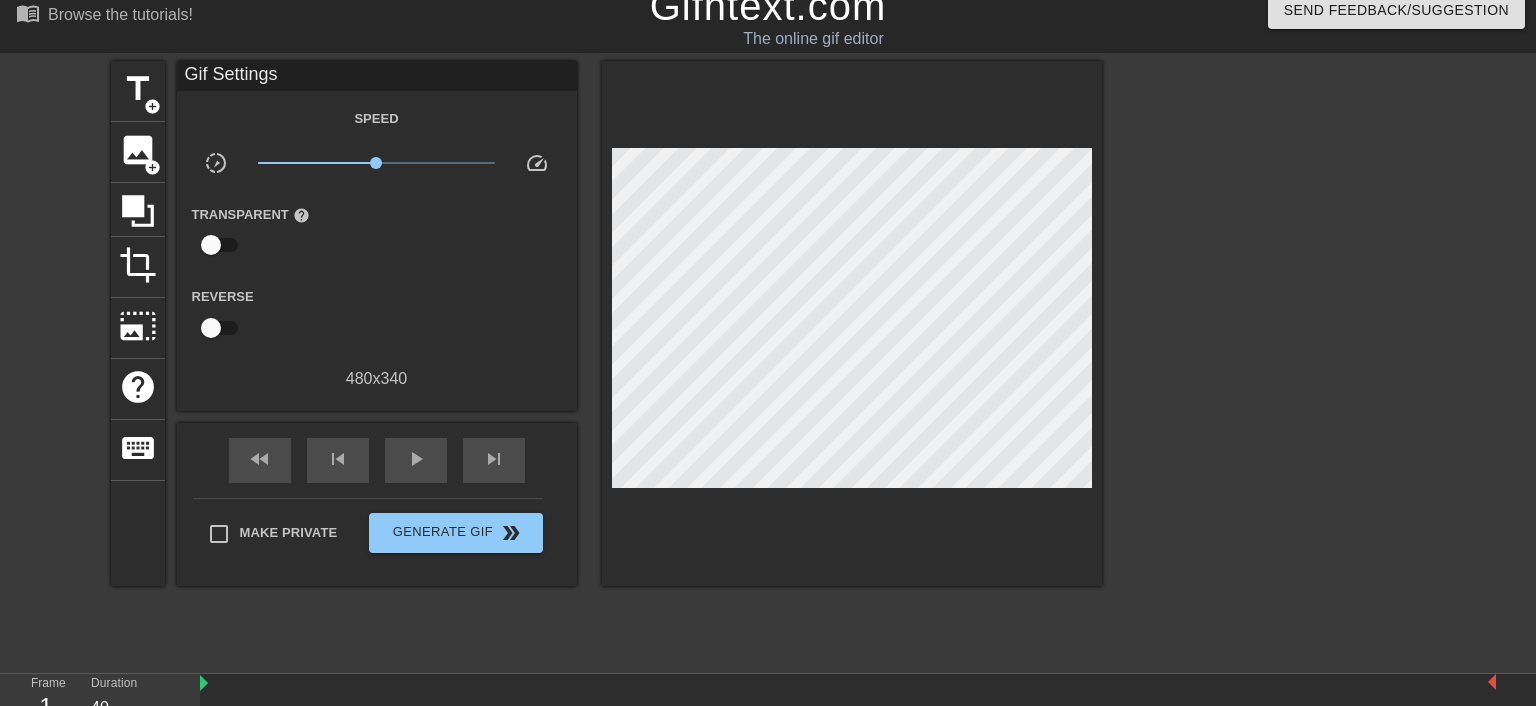 scroll, scrollTop: 0, scrollLeft: 0, axis: both 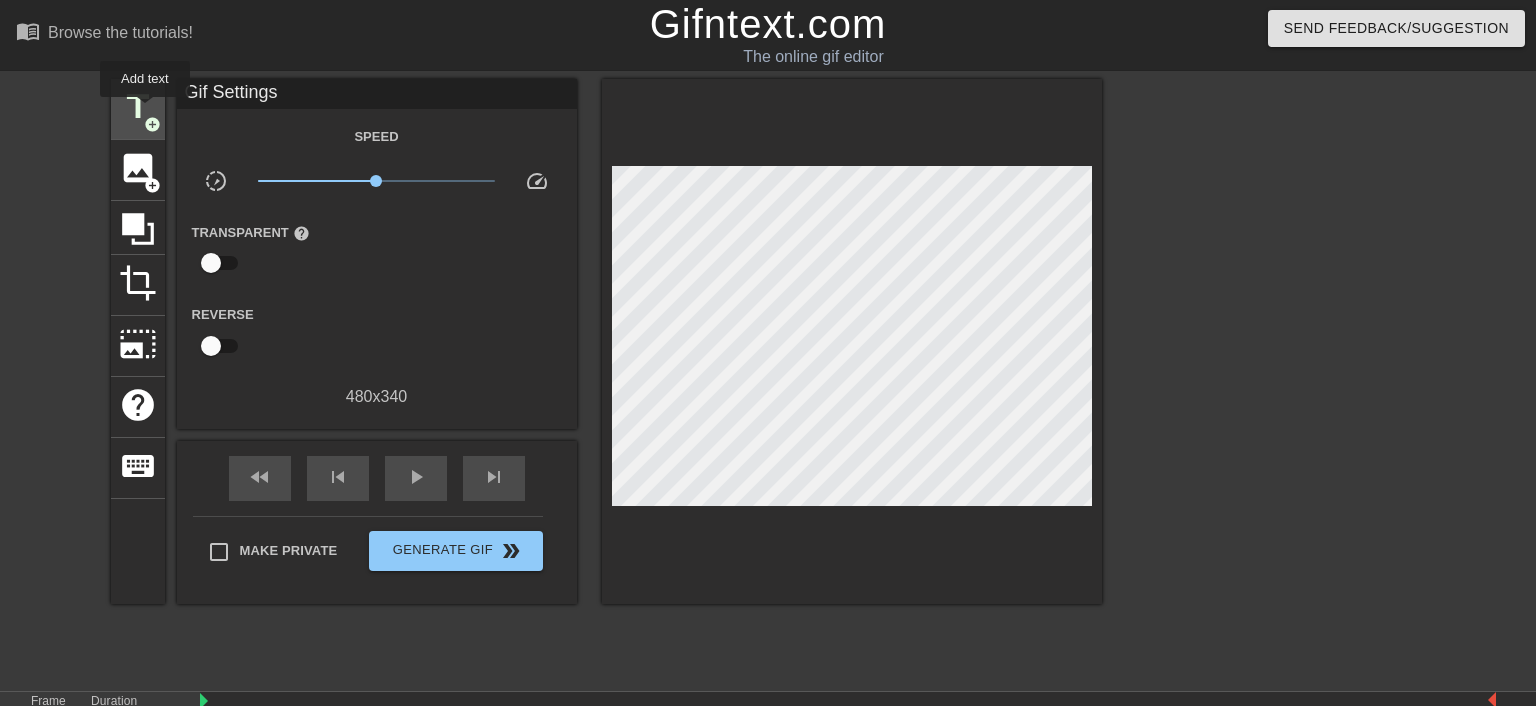click on "title" at bounding box center [138, 107] 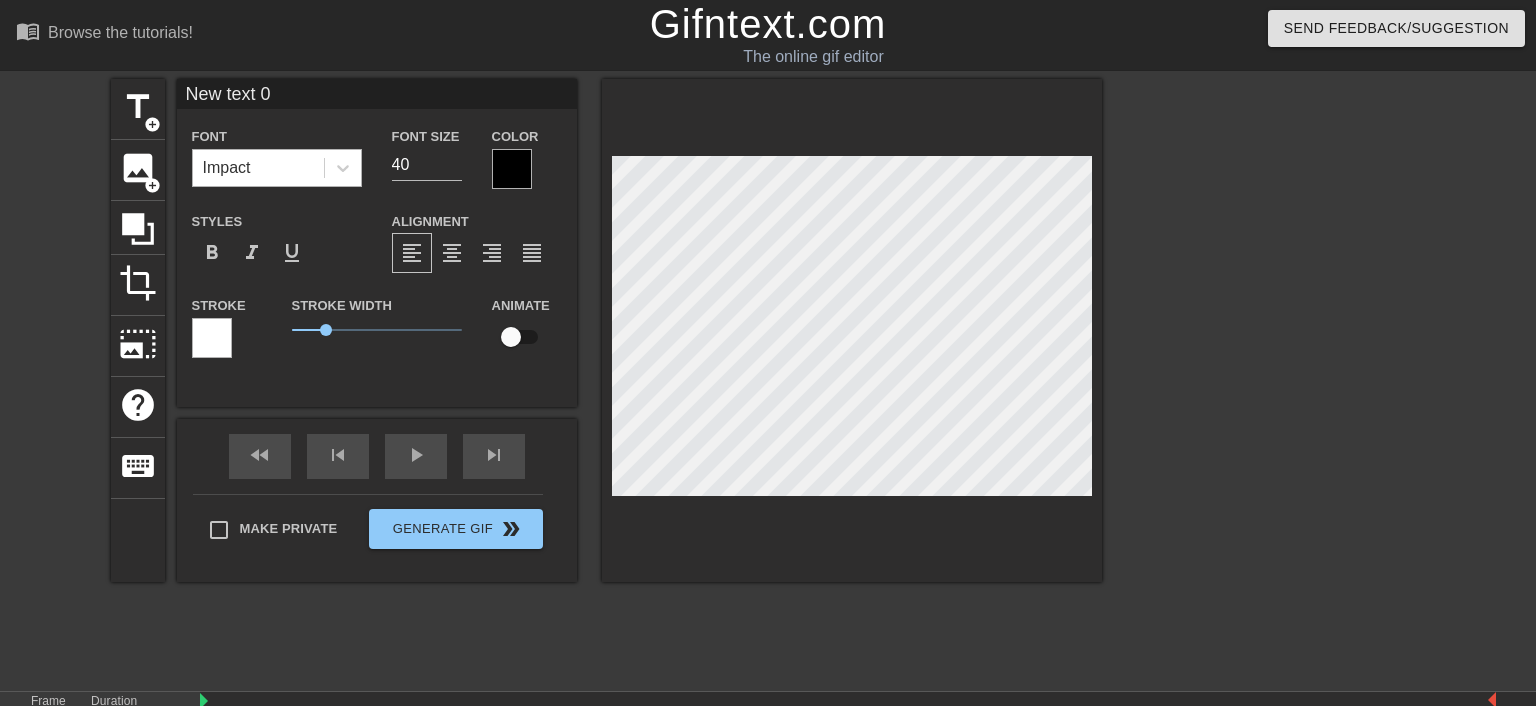 click on "Impact" at bounding box center (227, 168) 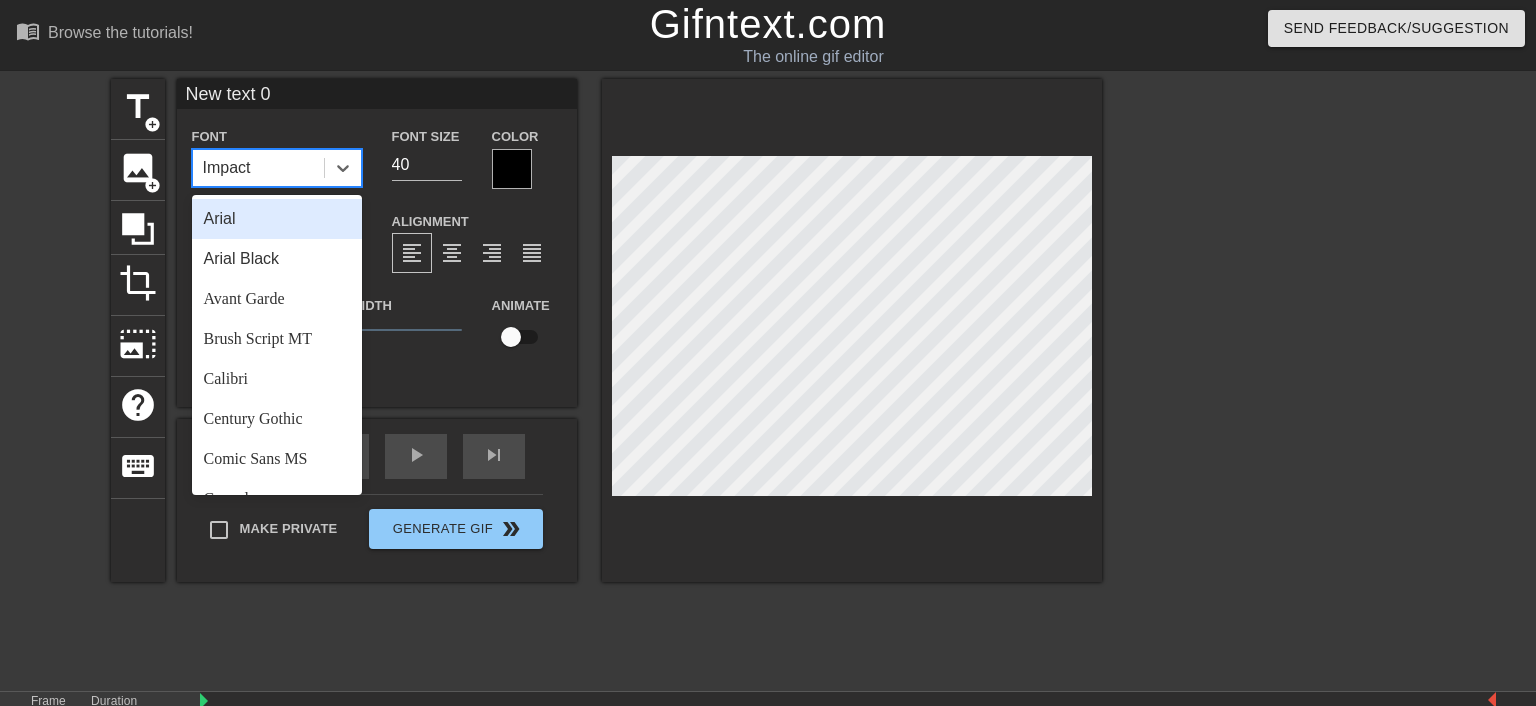 click on "Impact" at bounding box center (227, 168) 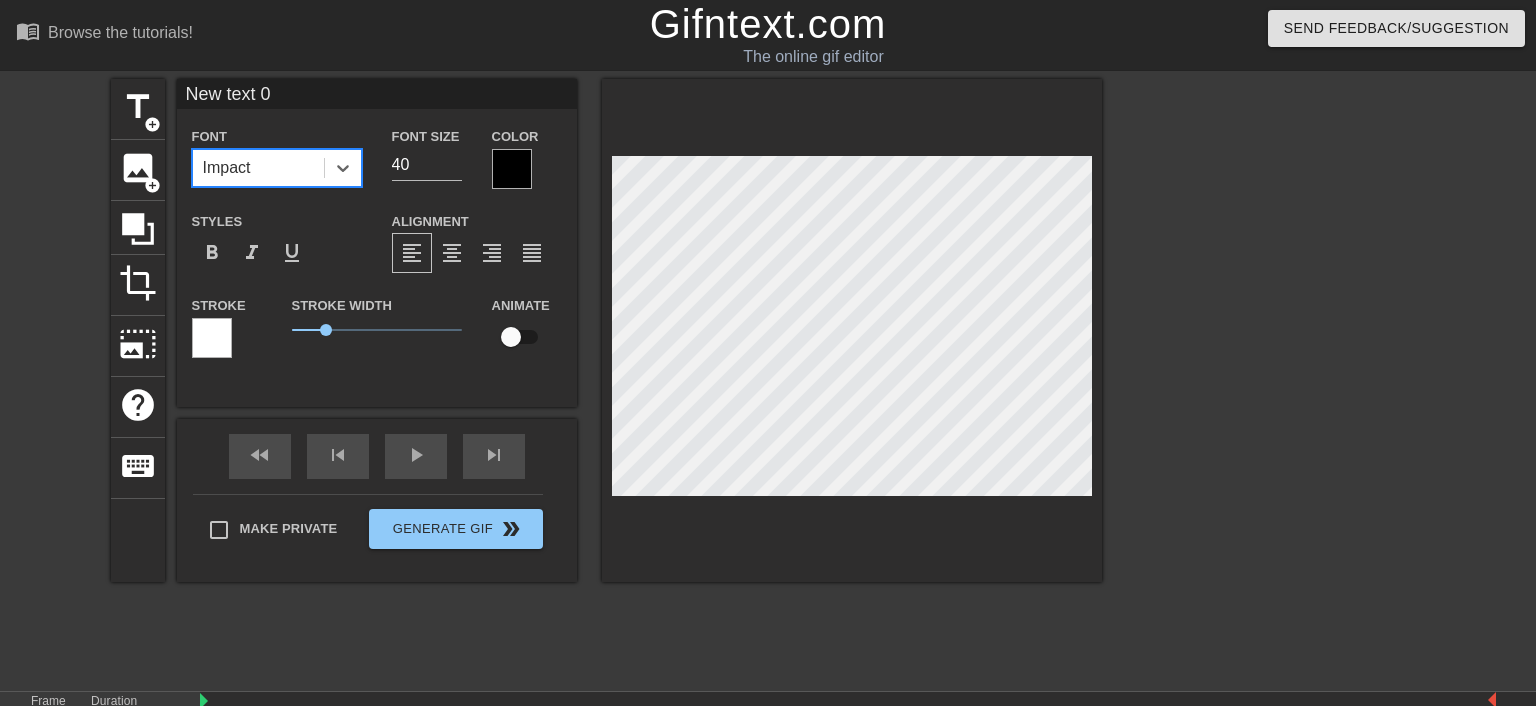 click on "Impact" at bounding box center (227, 168) 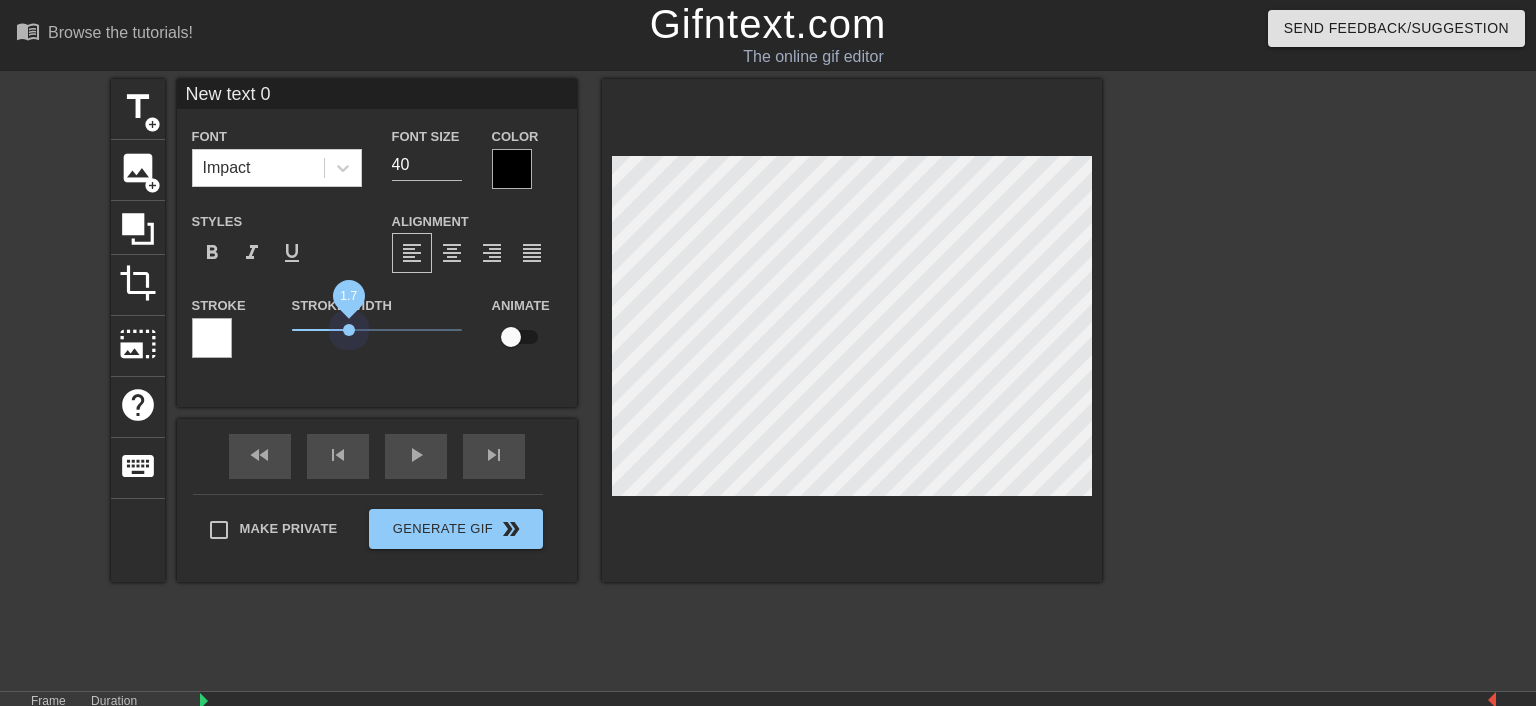click on "1.7" at bounding box center (377, 330) 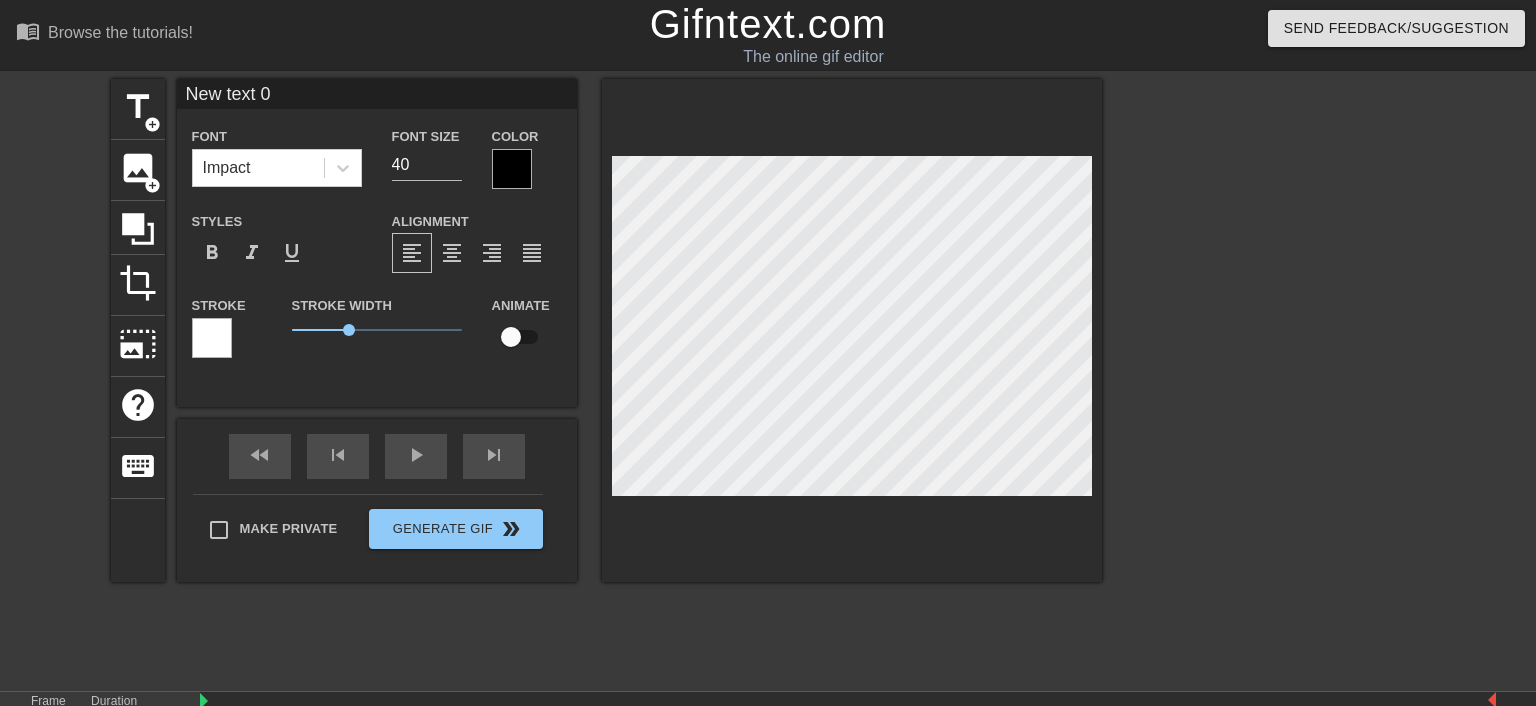 click at bounding box center (512, 169) 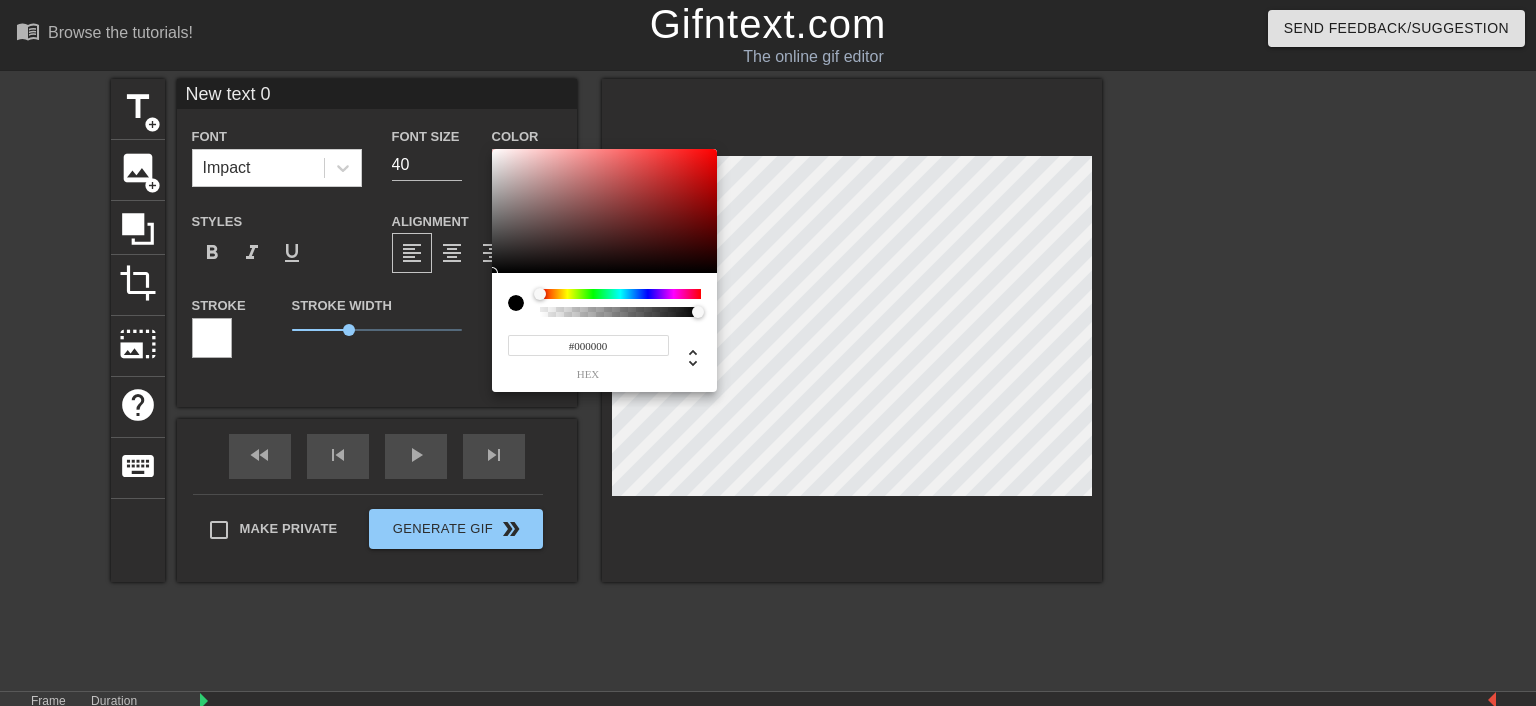 type on "0" 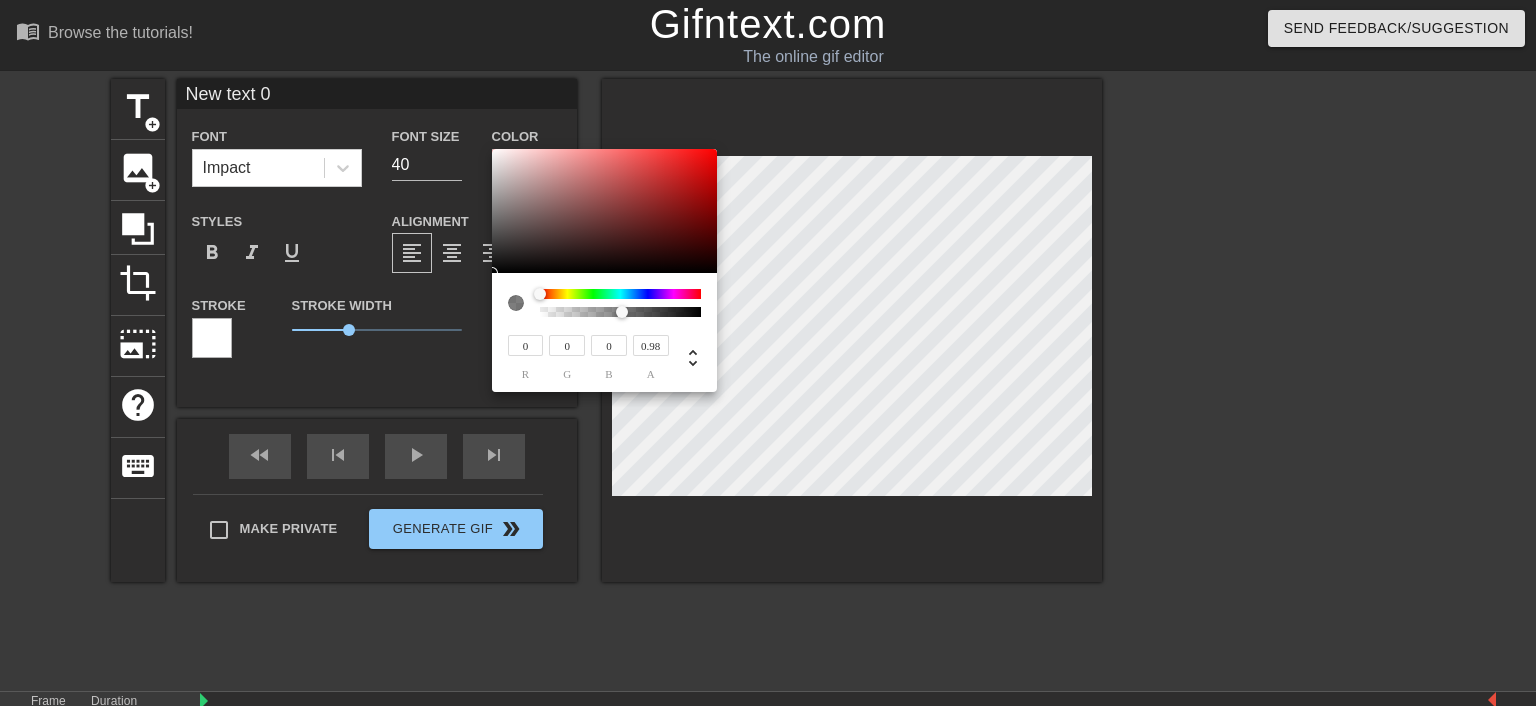 type on "1" 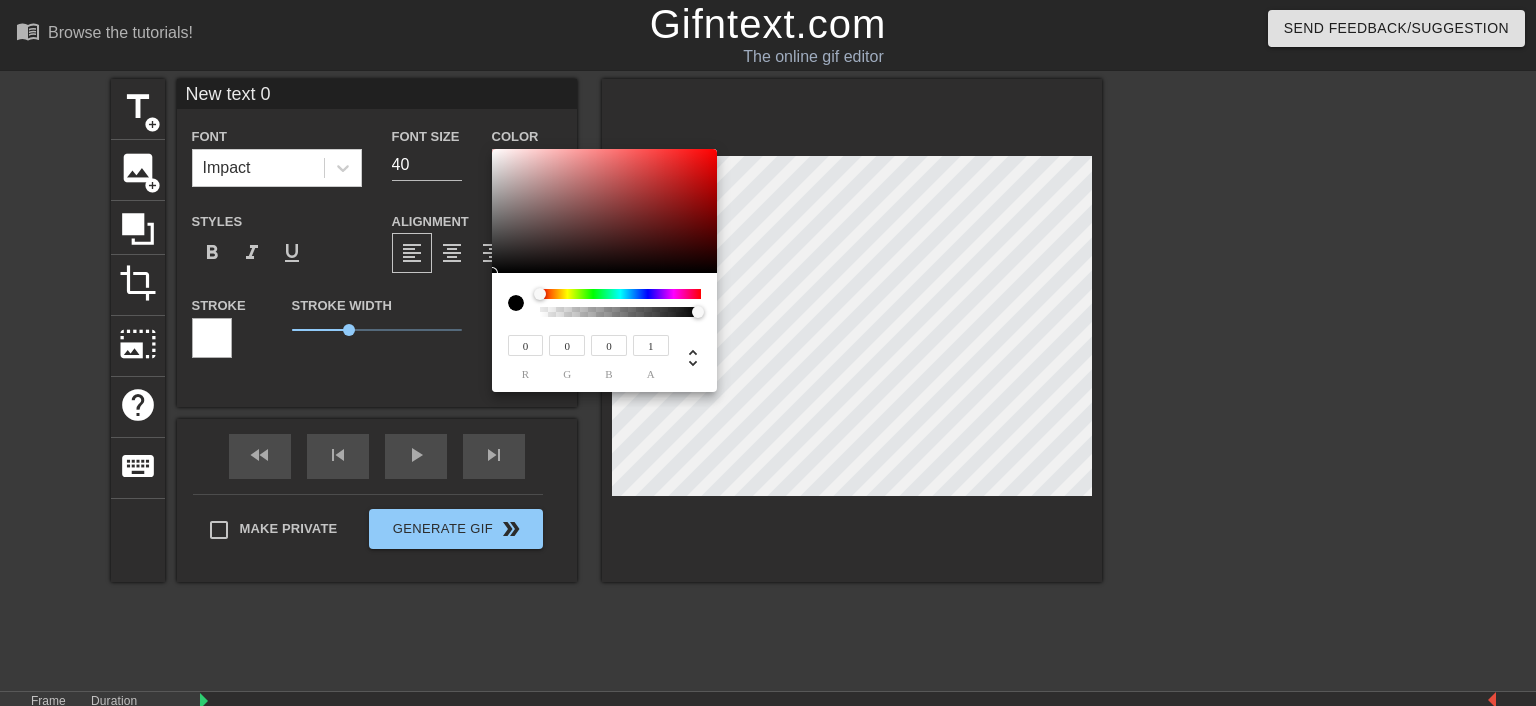 drag, startPoint x: 579, startPoint y: 310, endPoint x: 760, endPoint y: 310, distance: 181 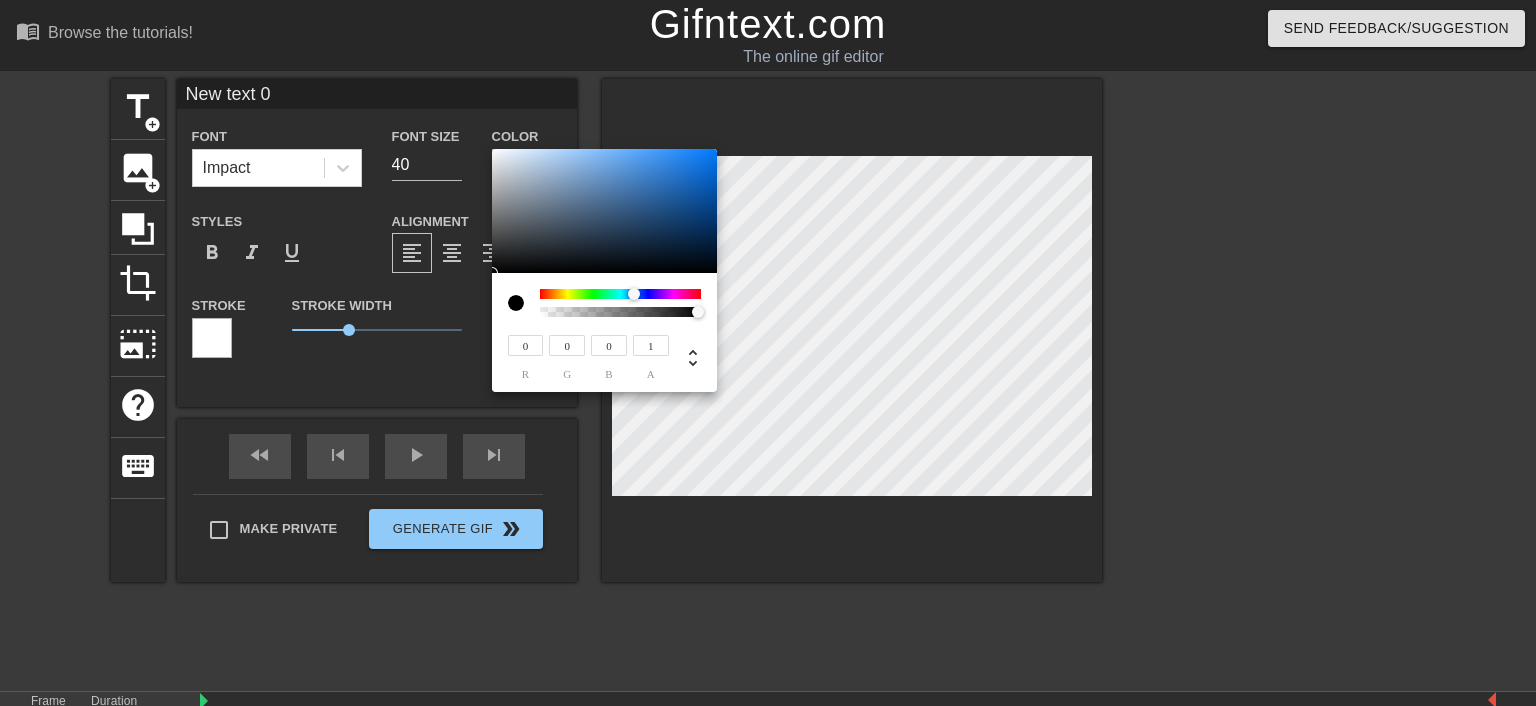 click at bounding box center (634, 294) 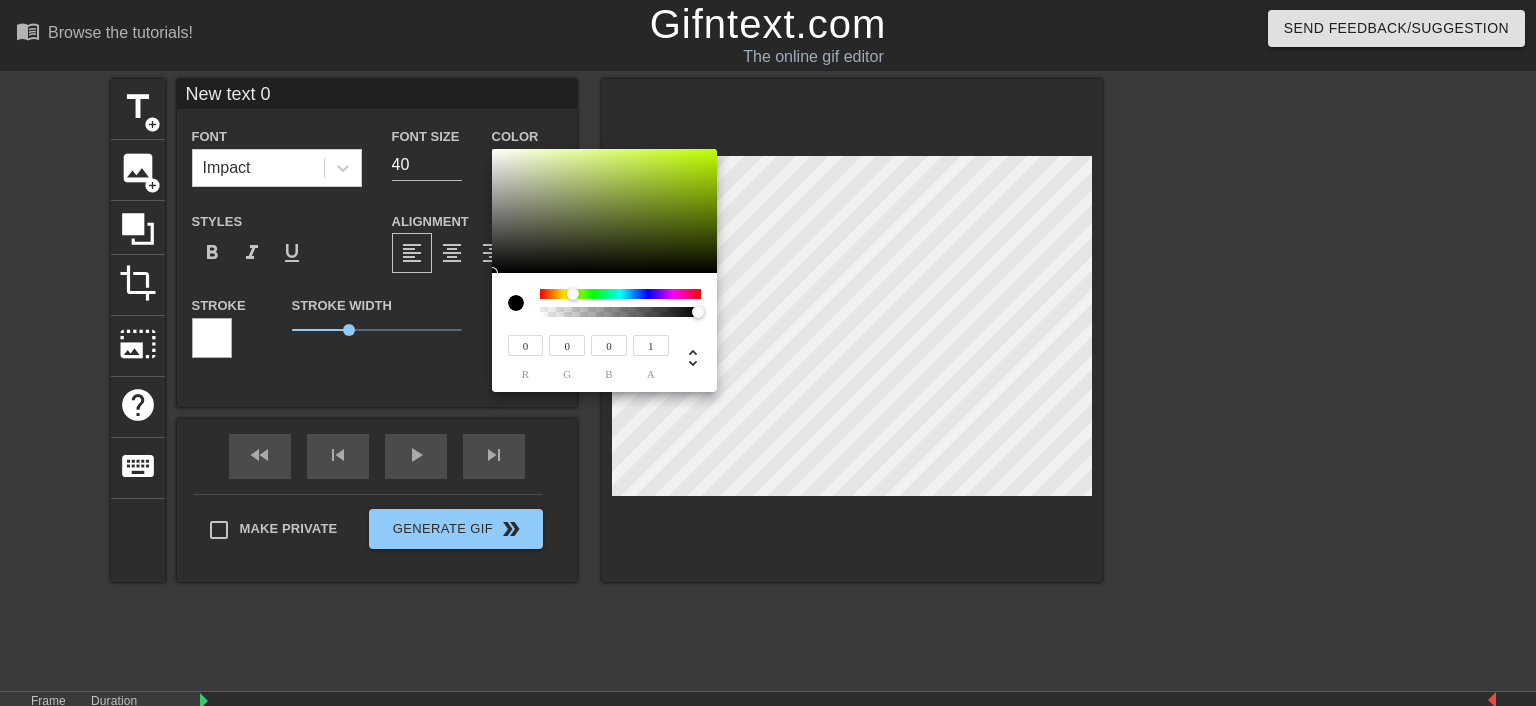 click at bounding box center [573, 294] 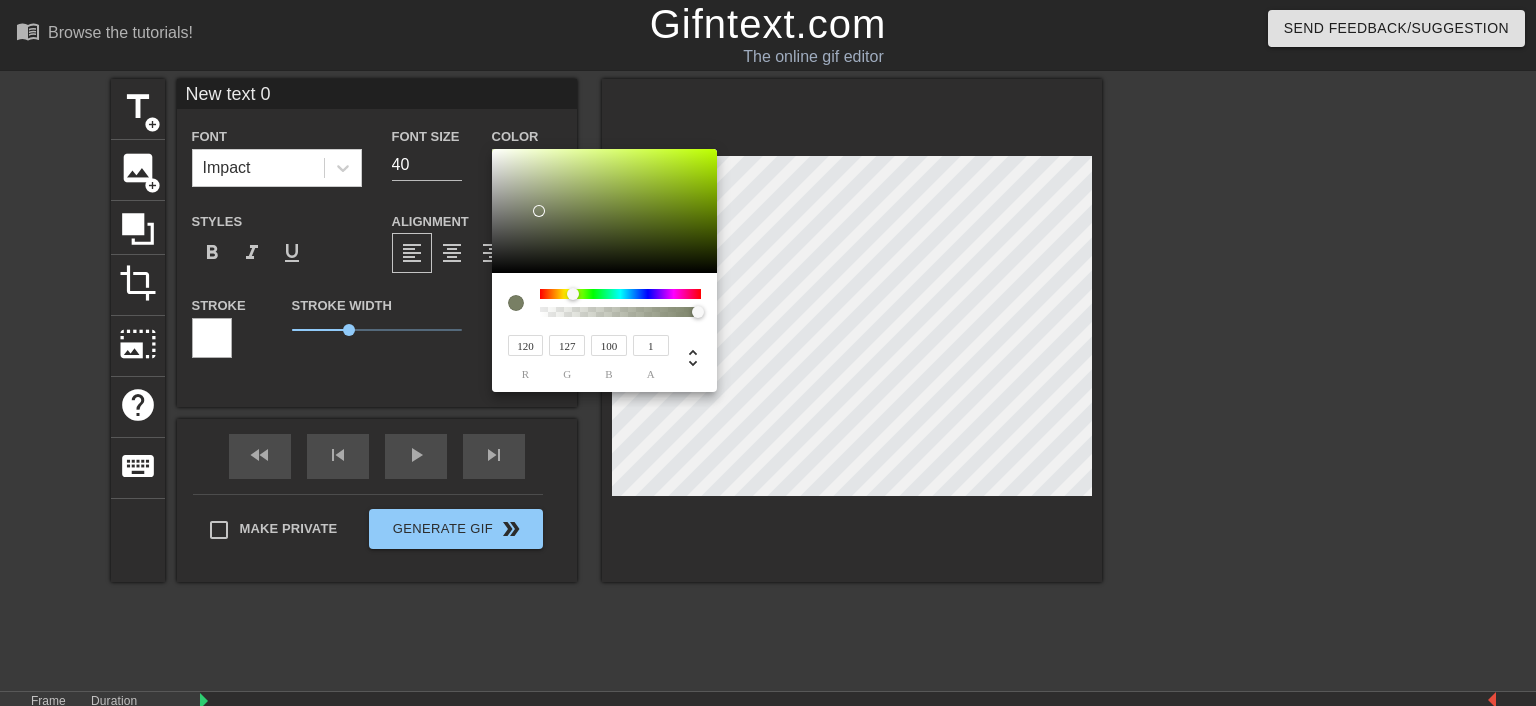 type on "138" 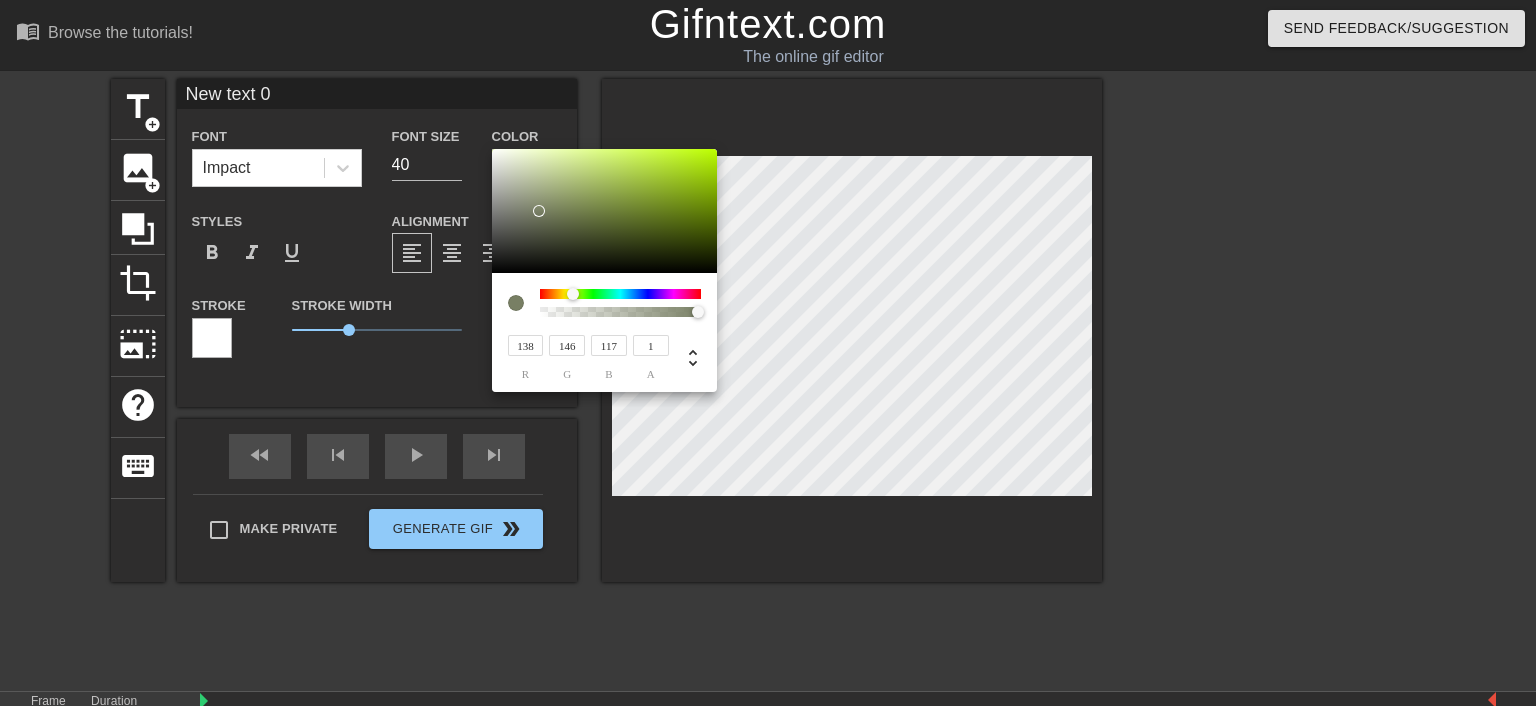 type on "215" 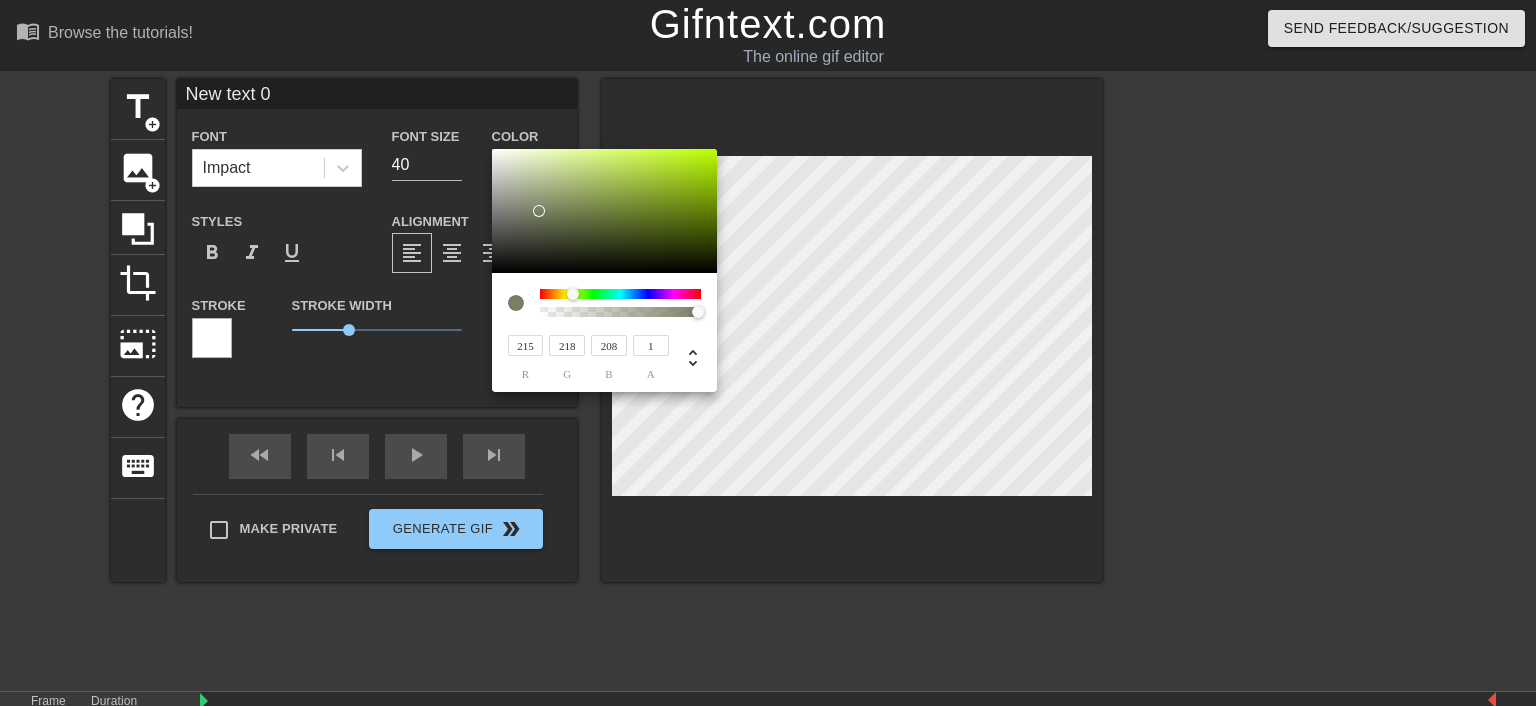 type on "255" 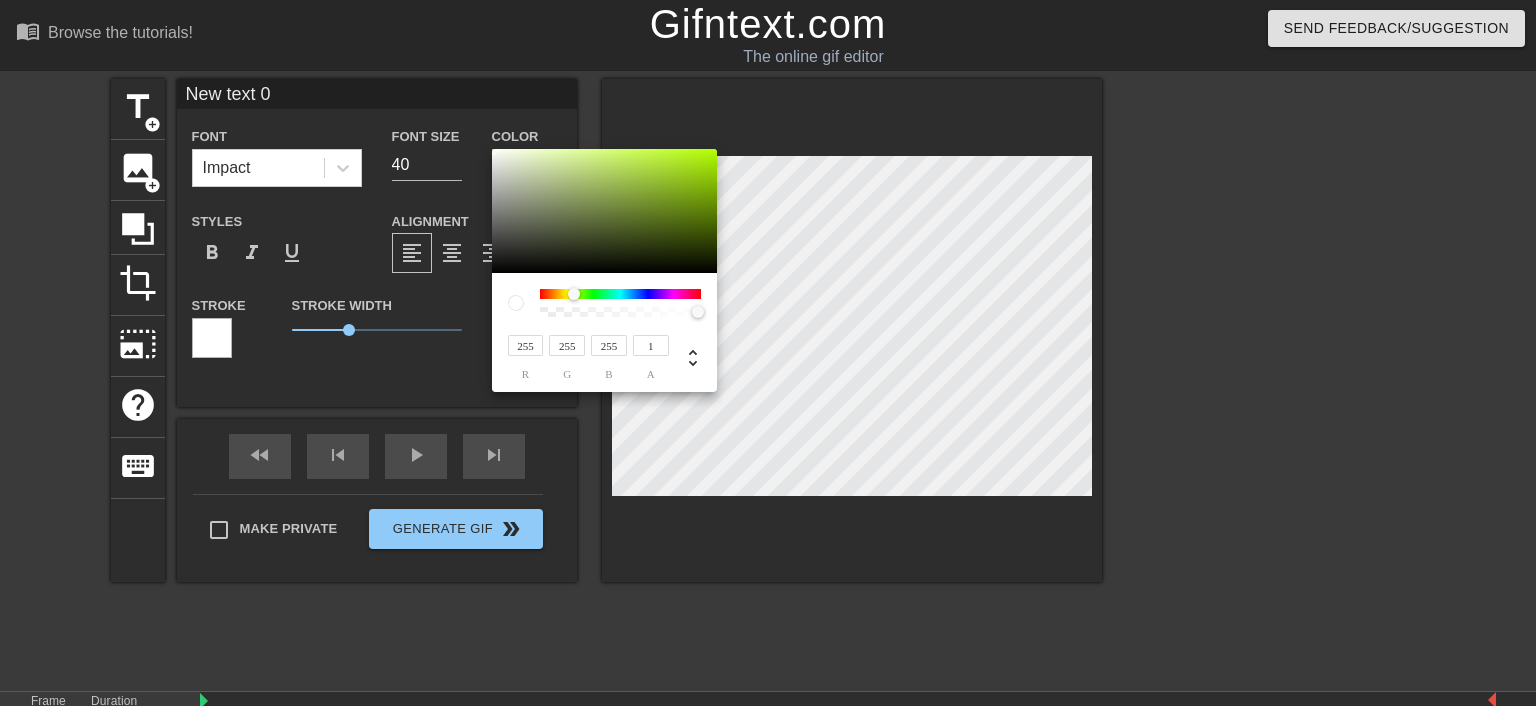 drag, startPoint x: 540, startPoint y: 210, endPoint x: 434, endPoint y: 92, distance: 158.61903 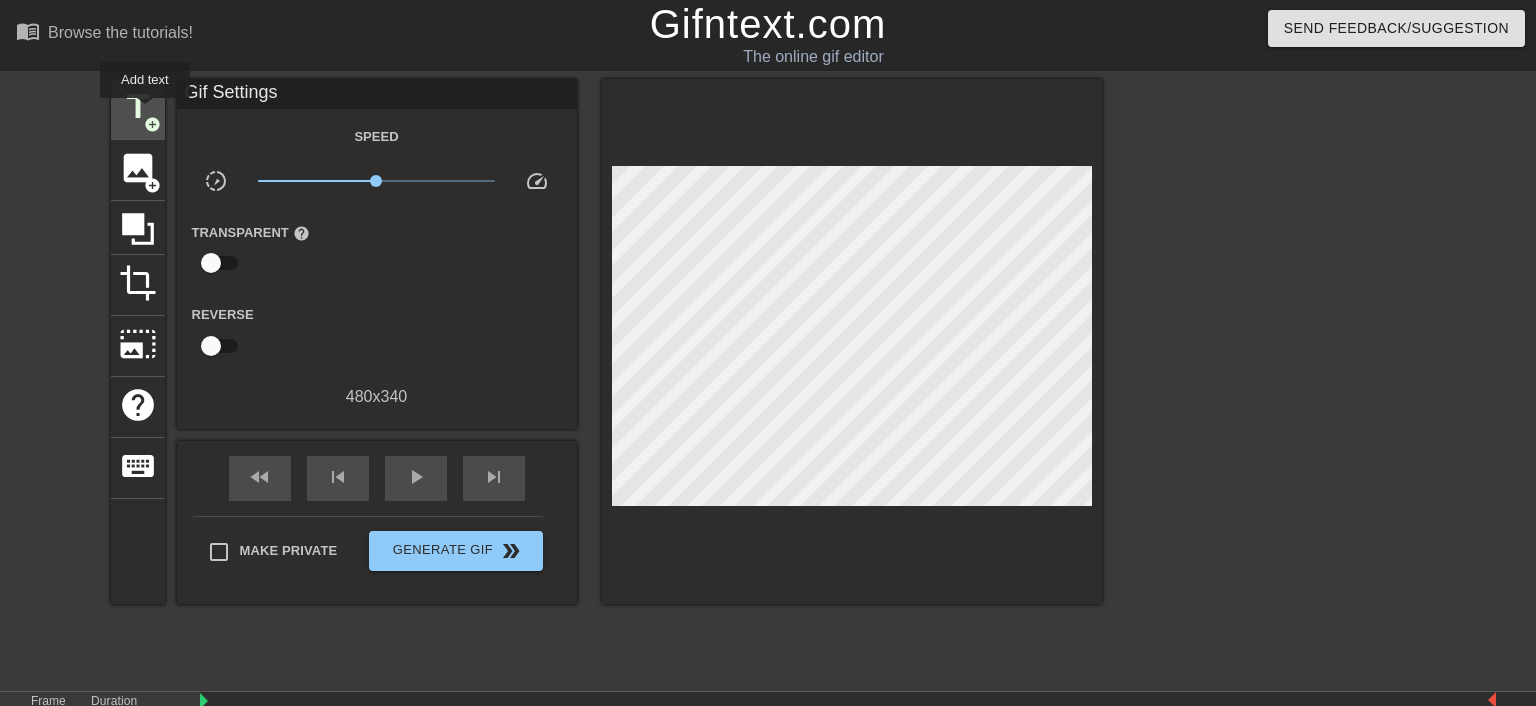 click on "title" at bounding box center (138, 107) 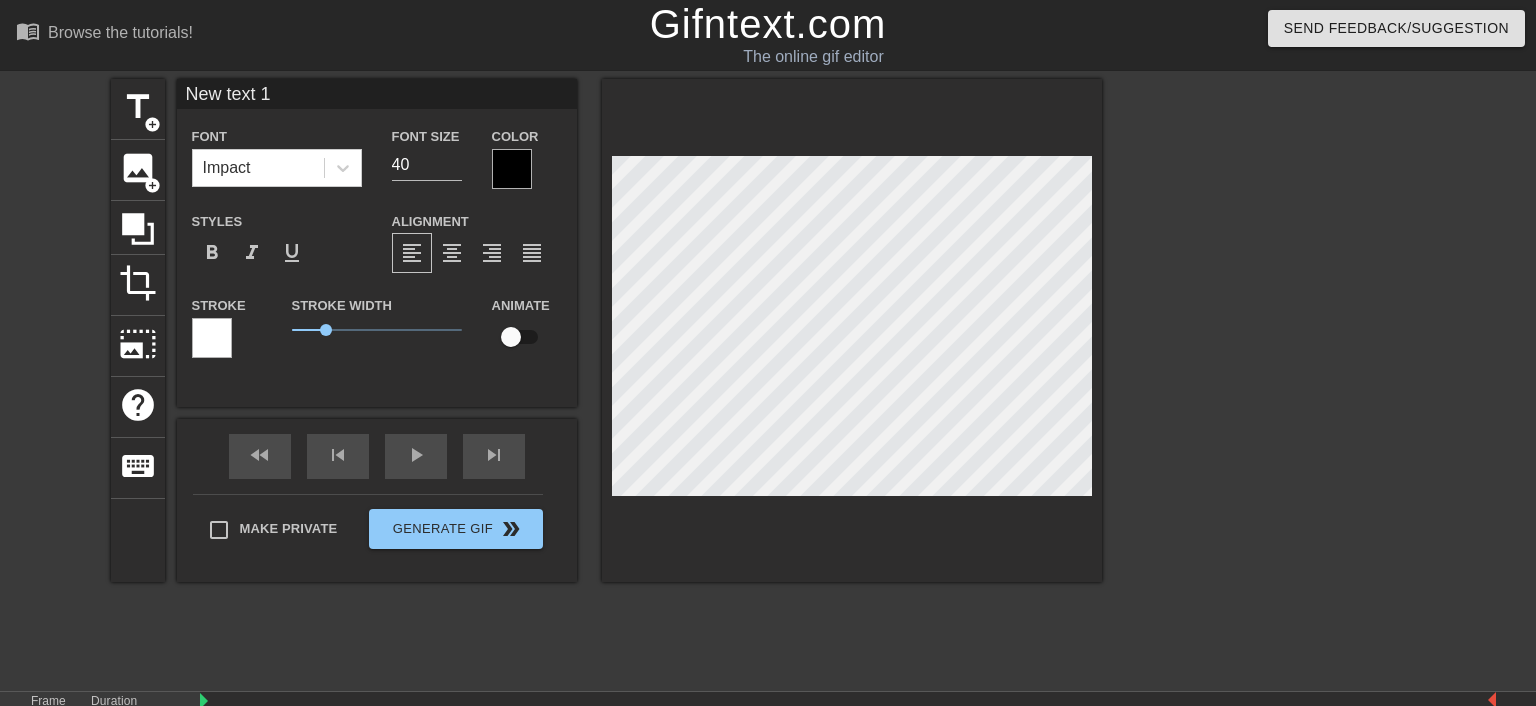 click at bounding box center [212, 338] 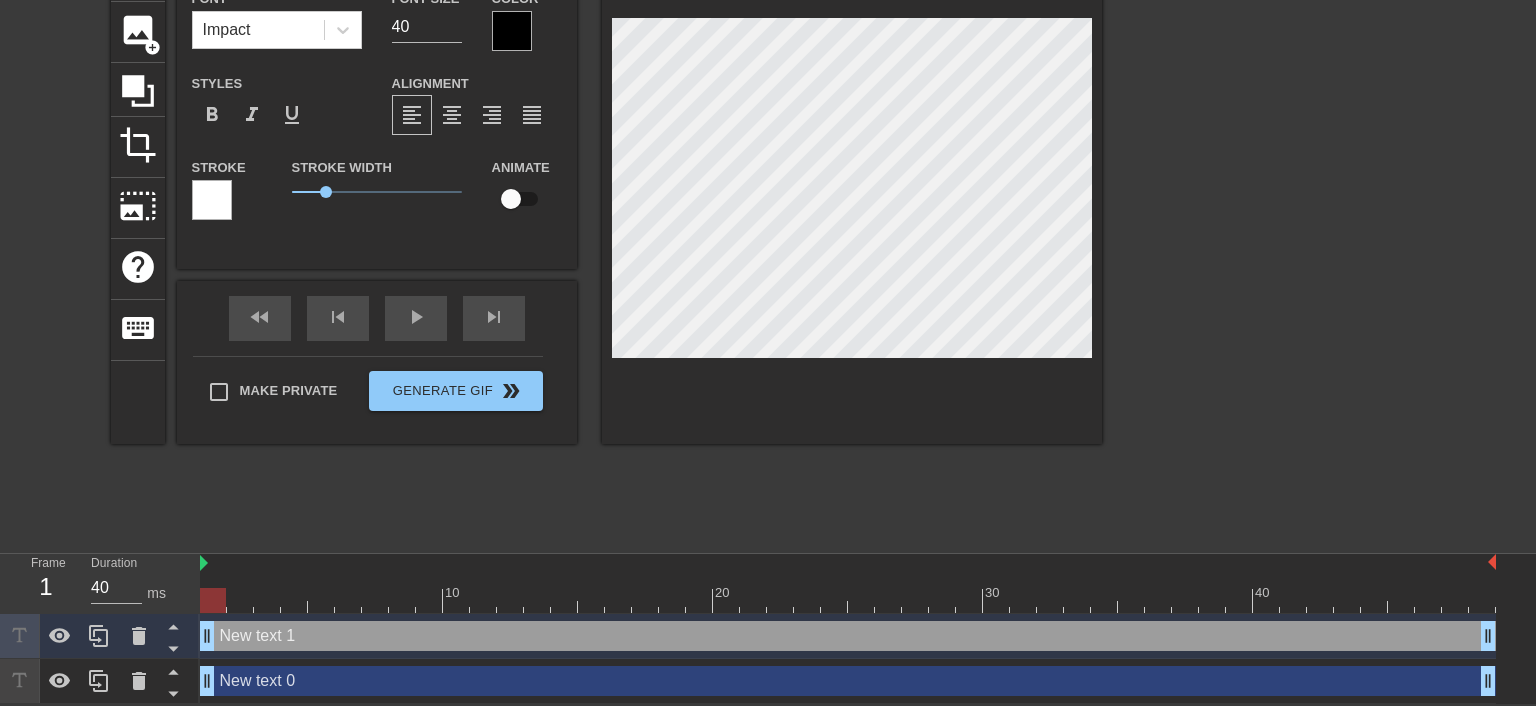 scroll, scrollTop: 140, scrollLeft: 0, axis: vertical 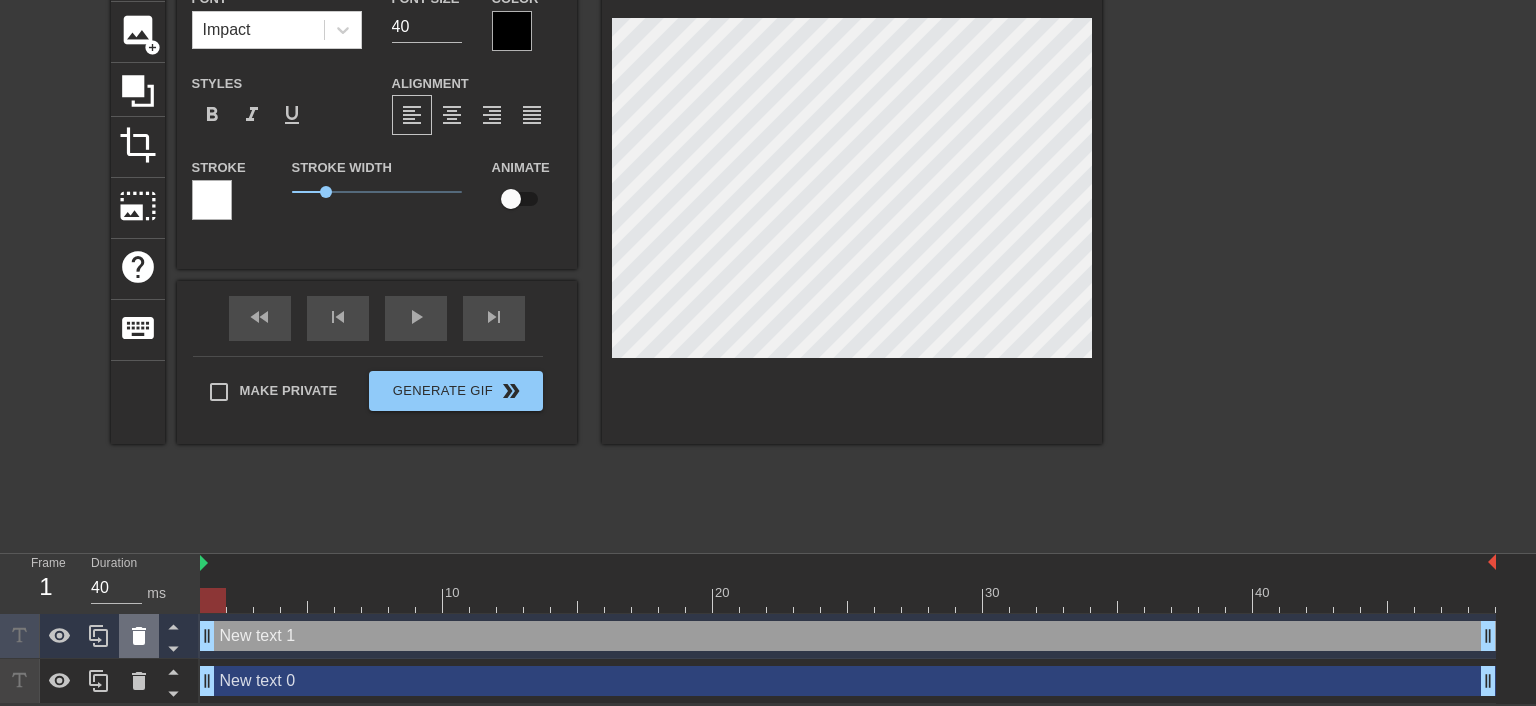 click 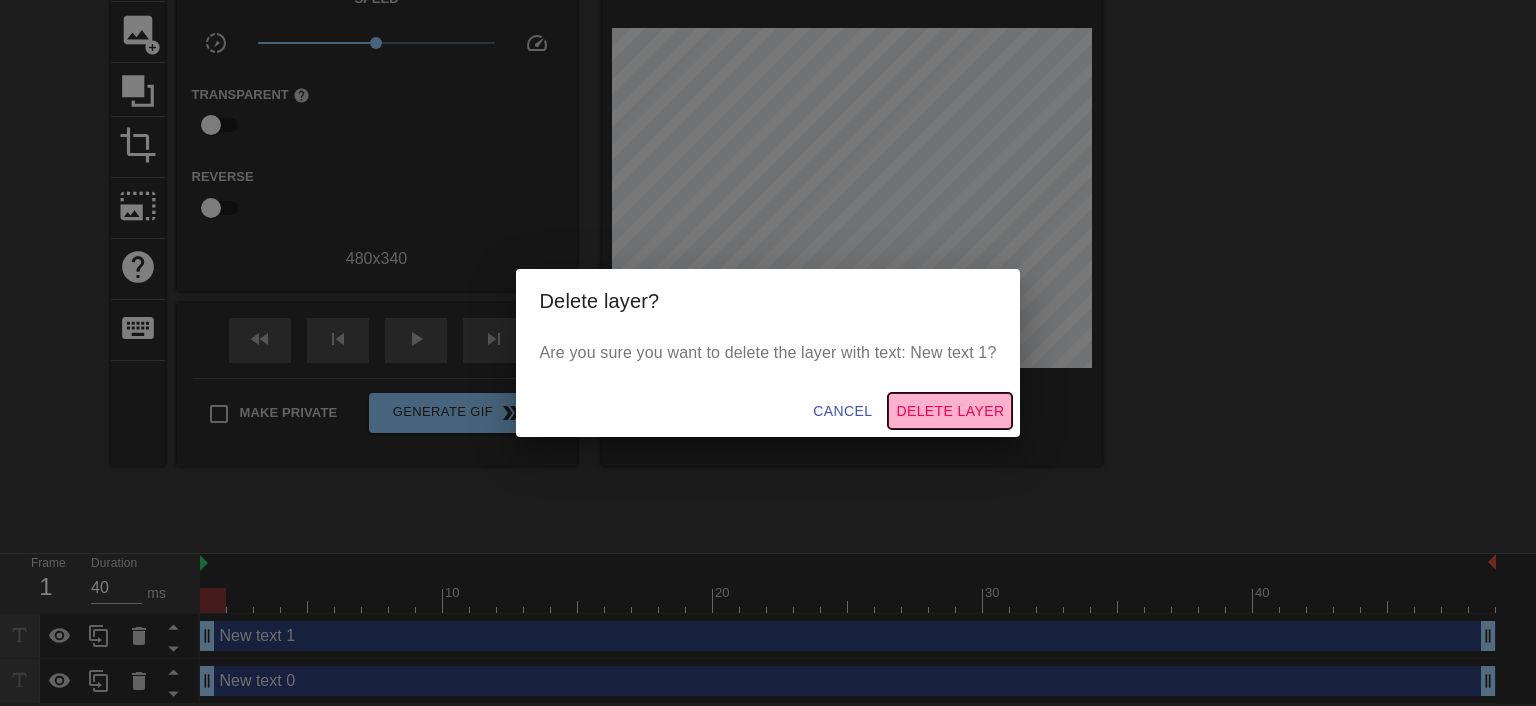 click on "Delete Layer" at bounding box center [950, 411] 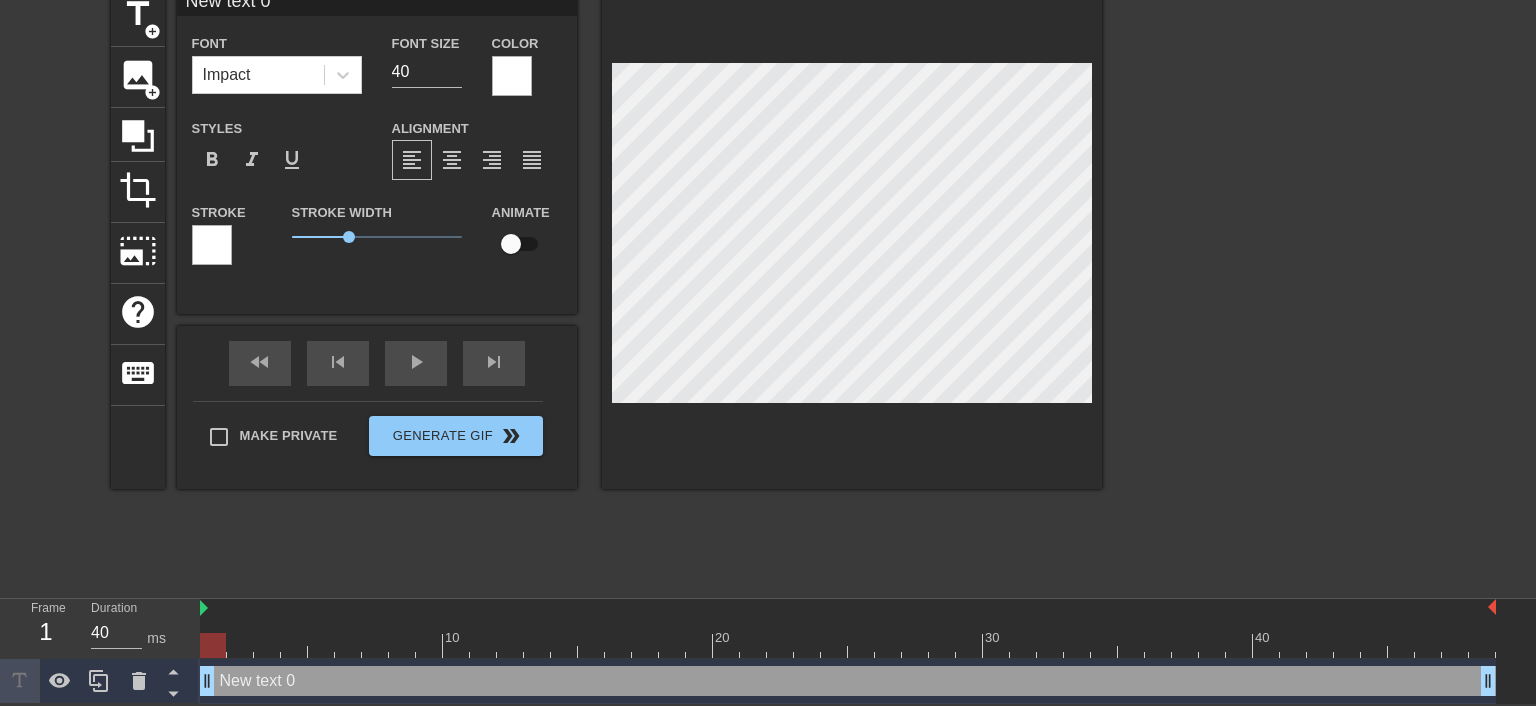 click at bounding box center (212, 245) 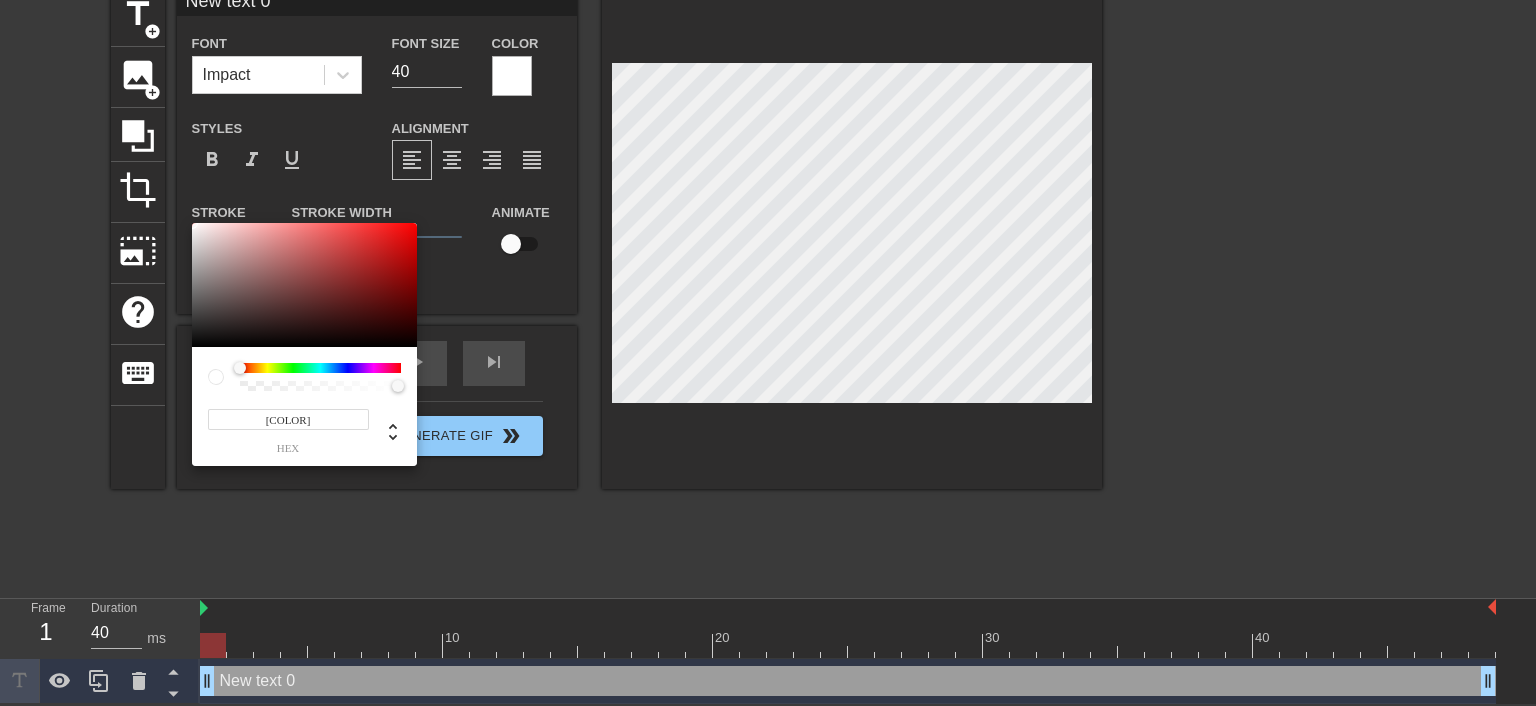 type on "#000000" 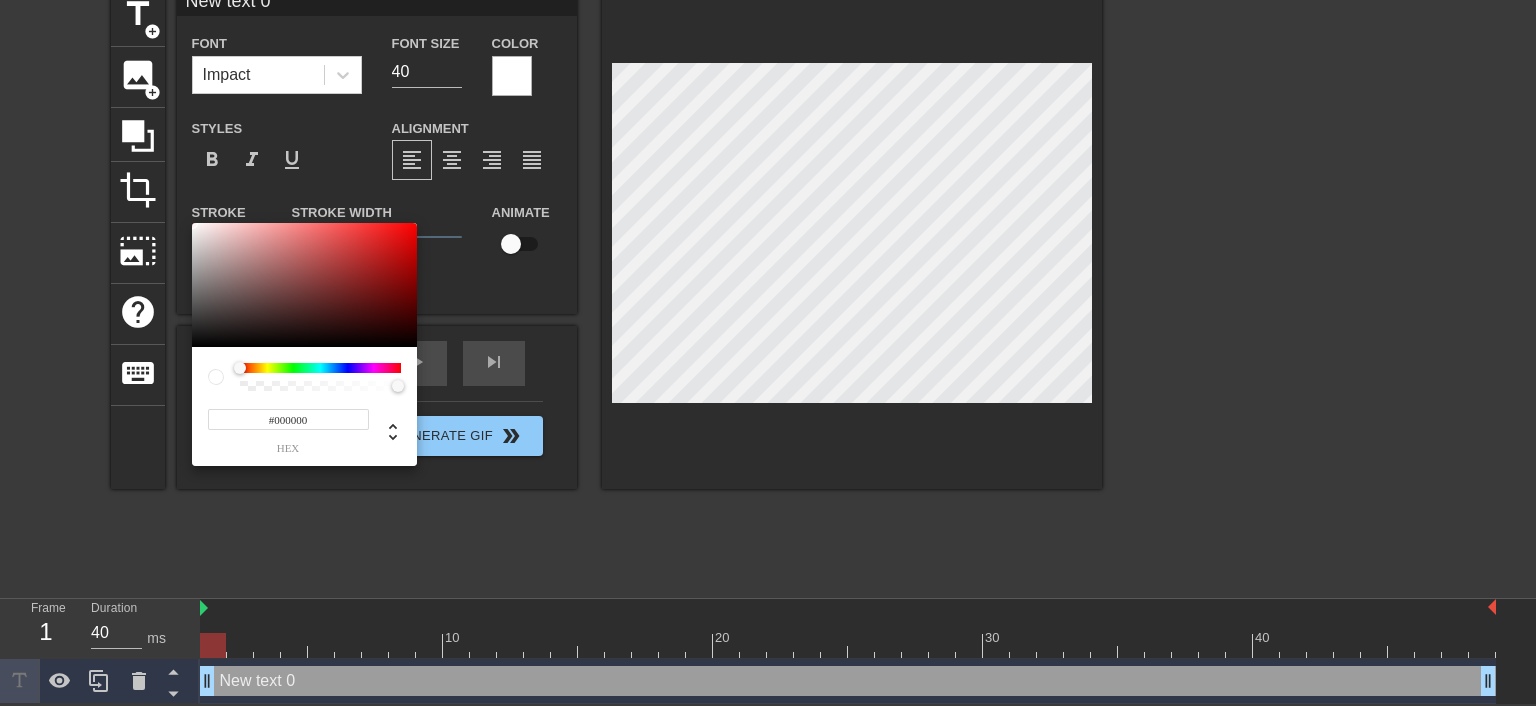 drag, startPoint x: 334, startPoint y: 331, endPoint x: 350, endPoint y: 372, distance: 44.011364 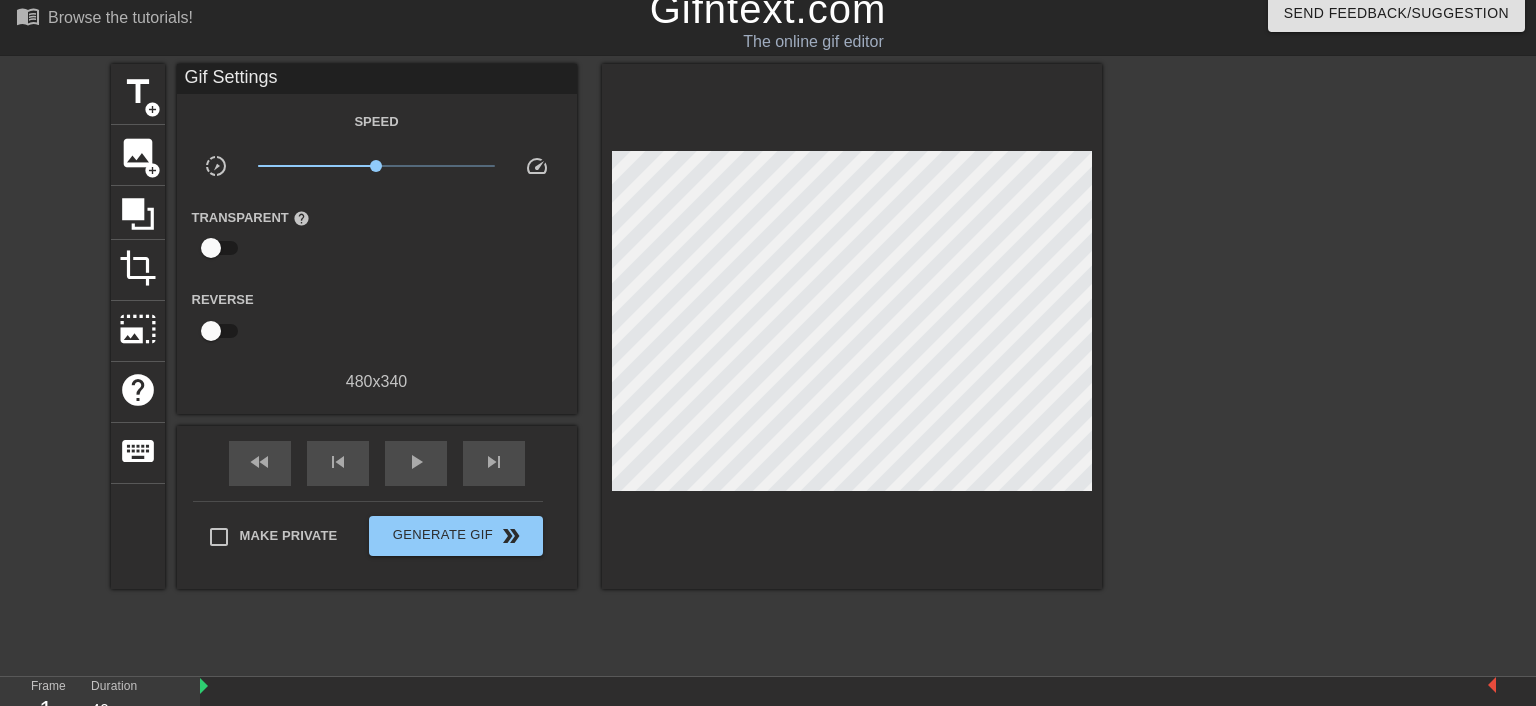 scroll, scrollTop: 0, scrollLeft: 0, axis: both 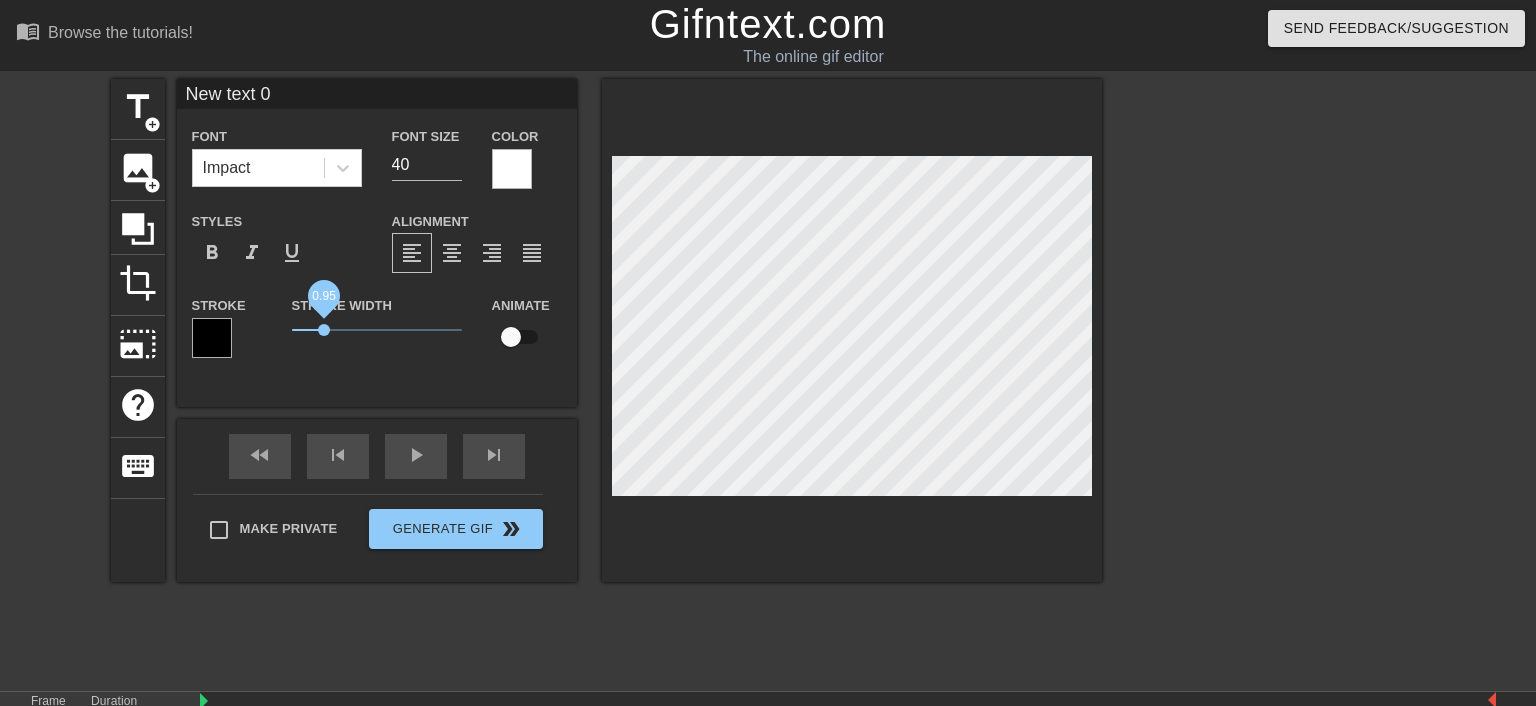 drag, startPoint x: 338, startPoint y: 330, endPoint x: 324, endPoint y: 332, distance: 14.142136 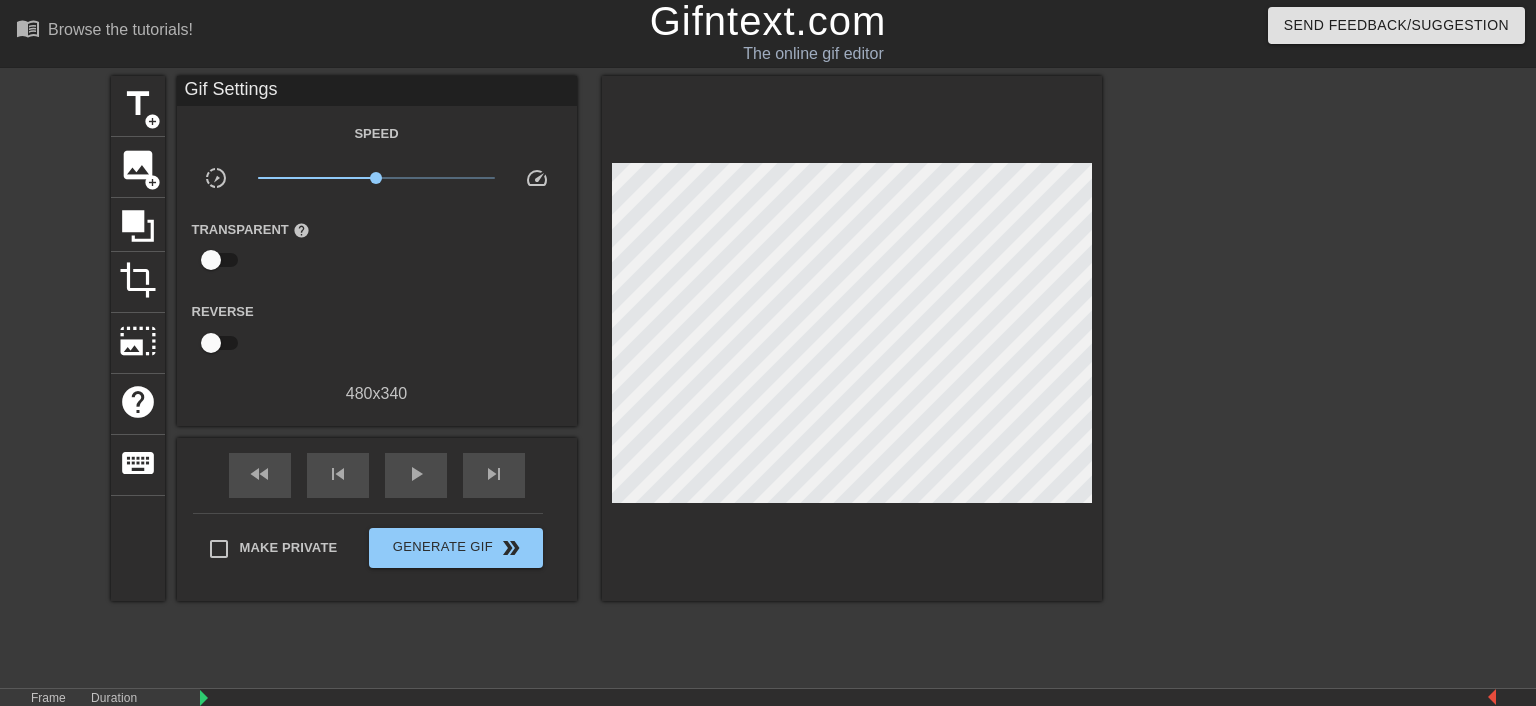 scroll, scrollTop: 0, scrollLeft: 0, axis: both 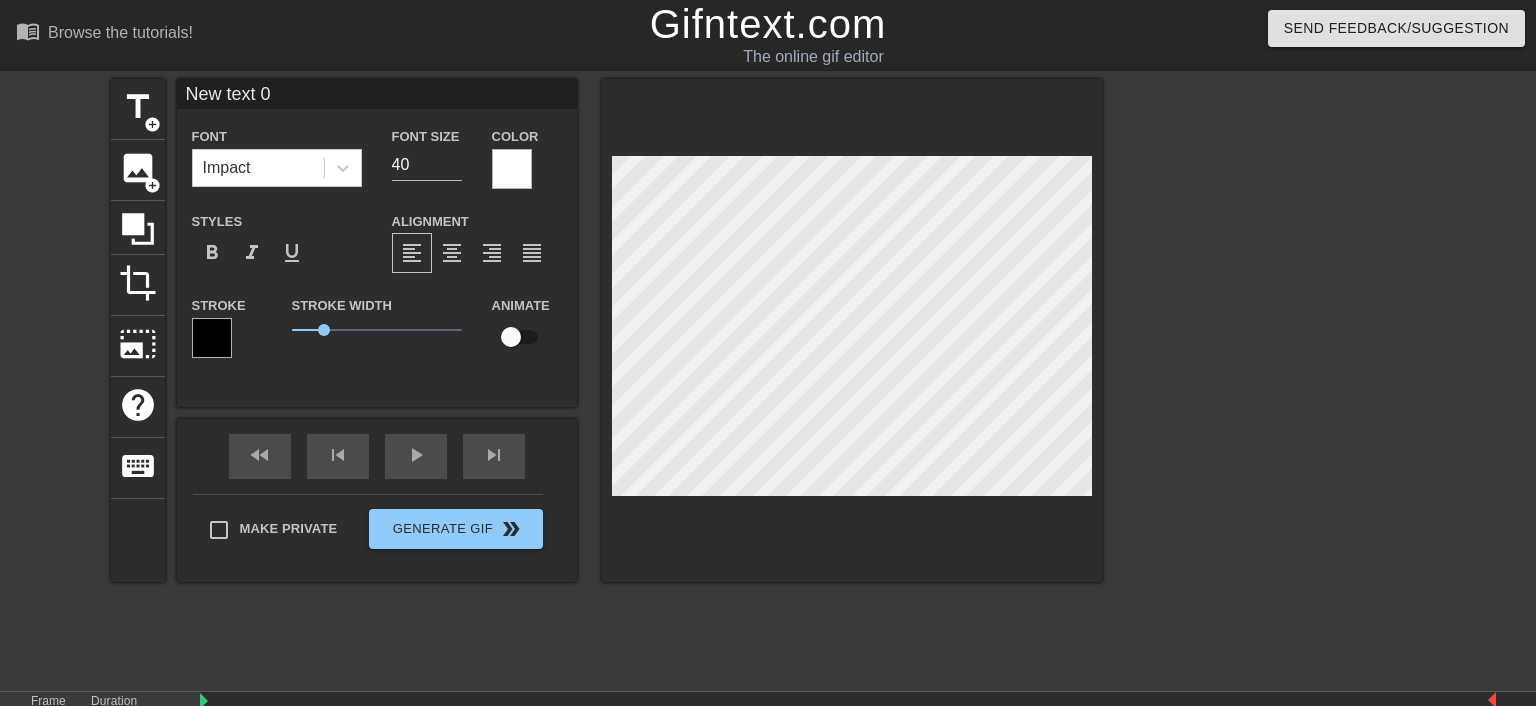 type on "m" 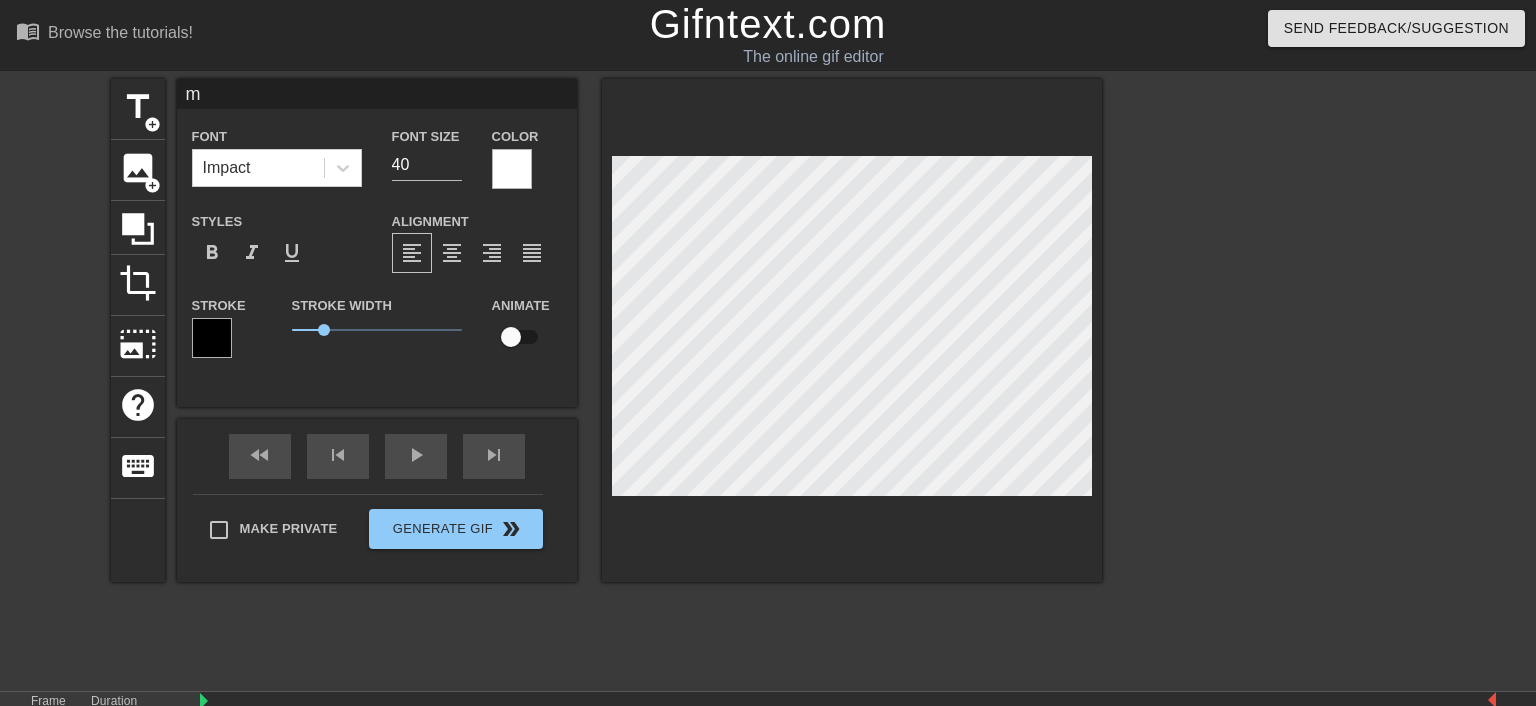 type on "[TEXT]" 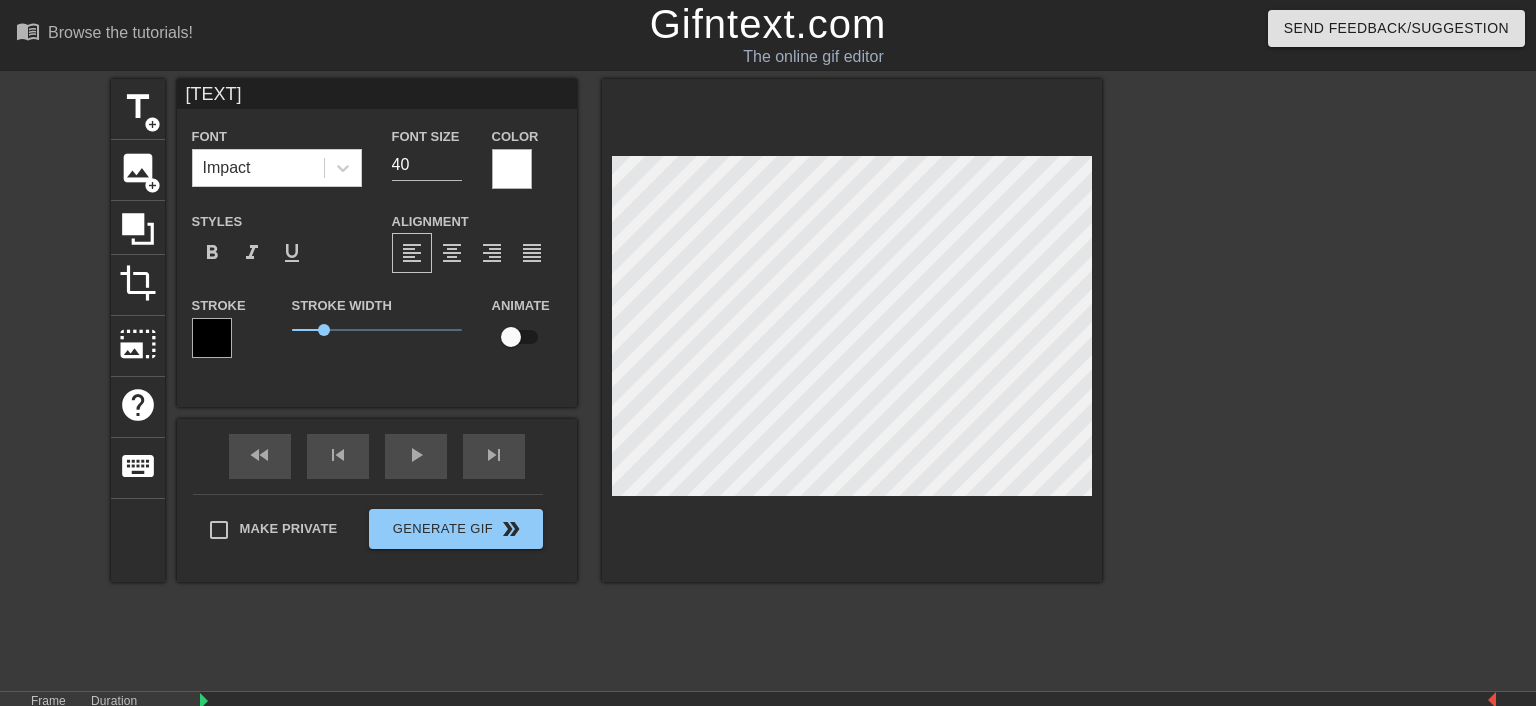 type on "[TEXT]" 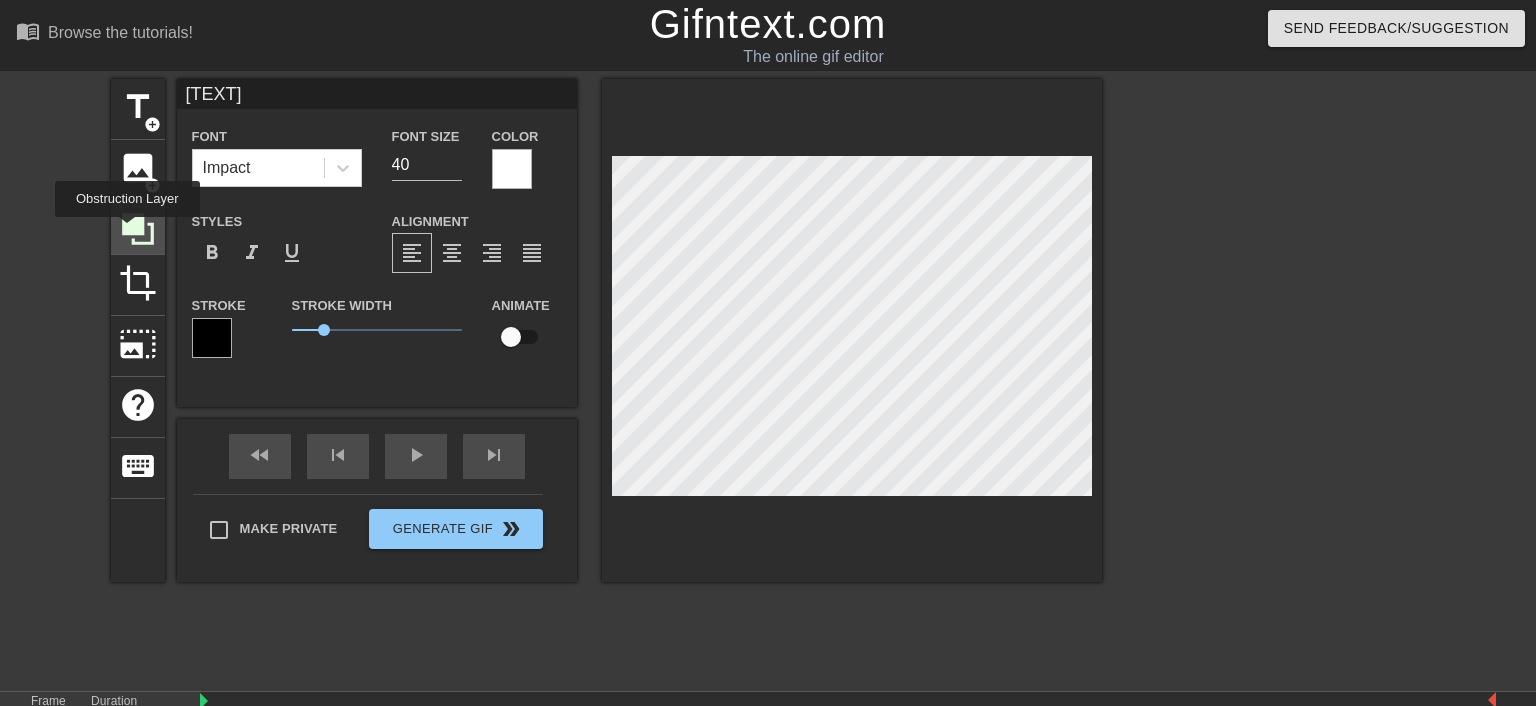 click 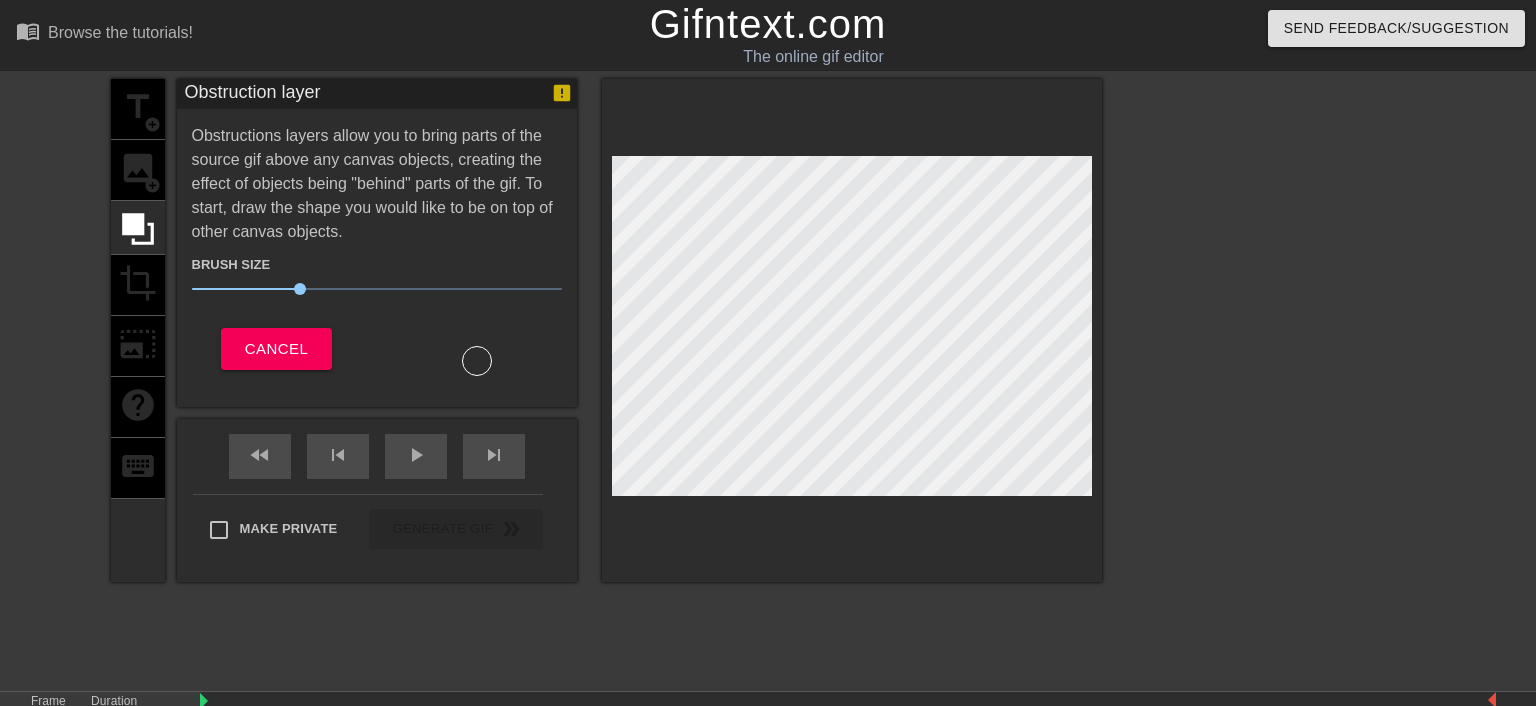 click on "title add_circle image add_circle crop photo_size_select_large help keyboard" at bounding box center [138, 330] 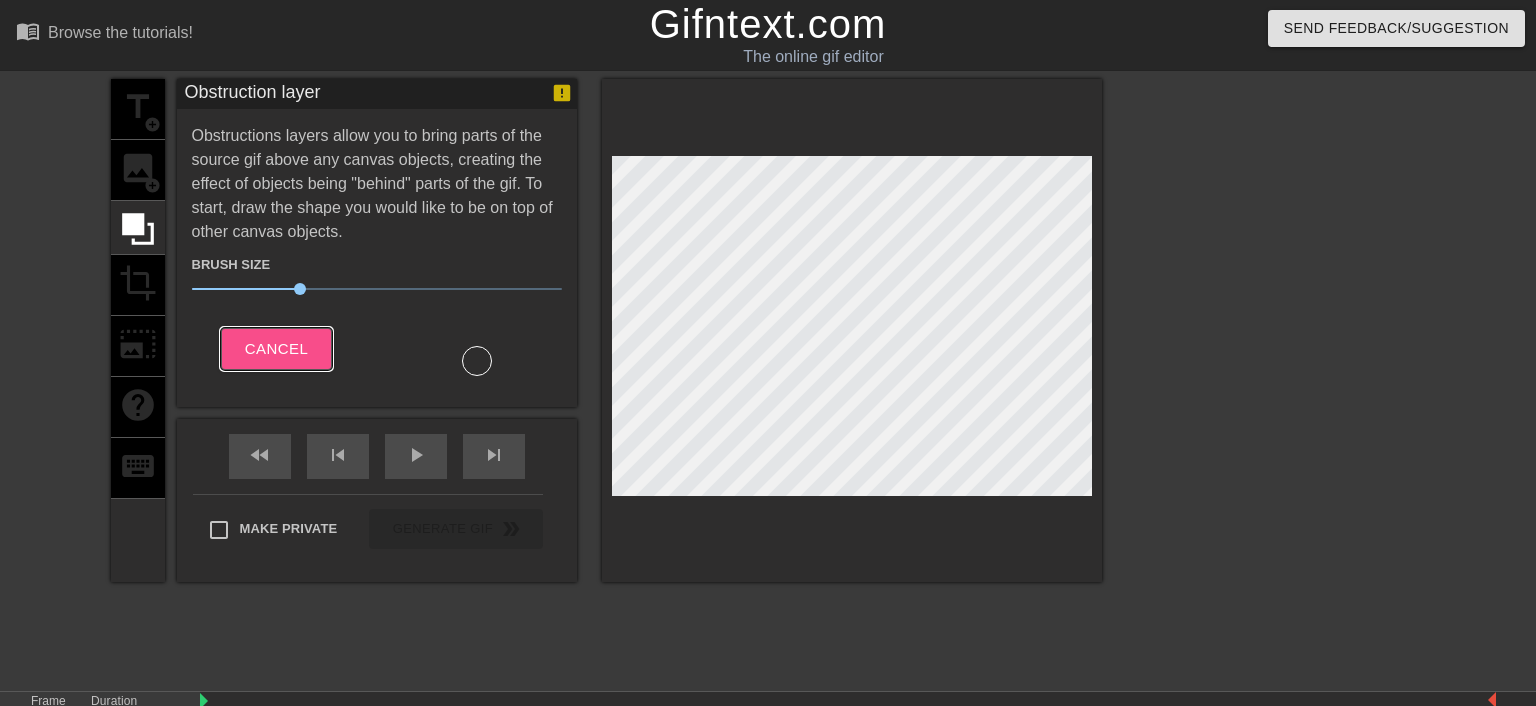 click on "Cancel" at bounding box center (276, 349) 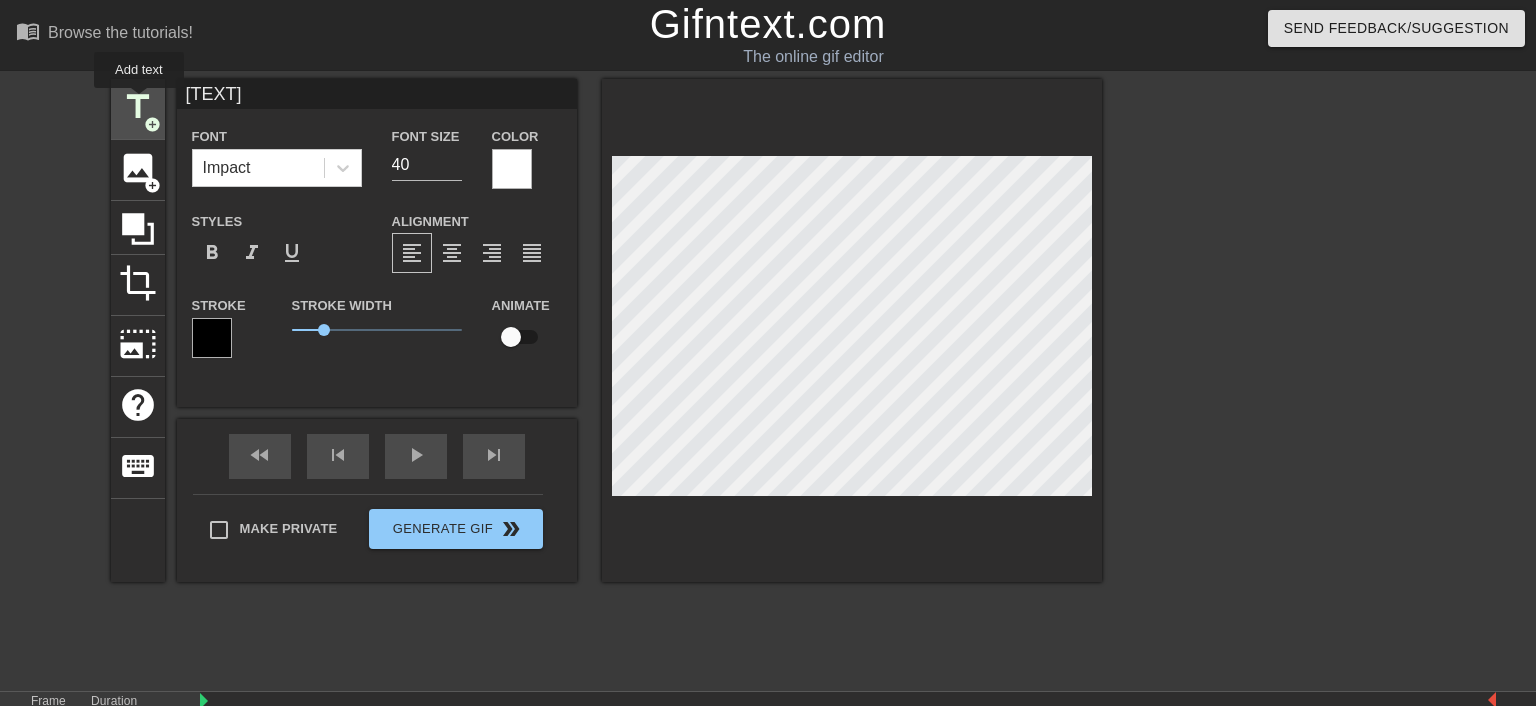 click on "title" at bounding box center [138, 107] 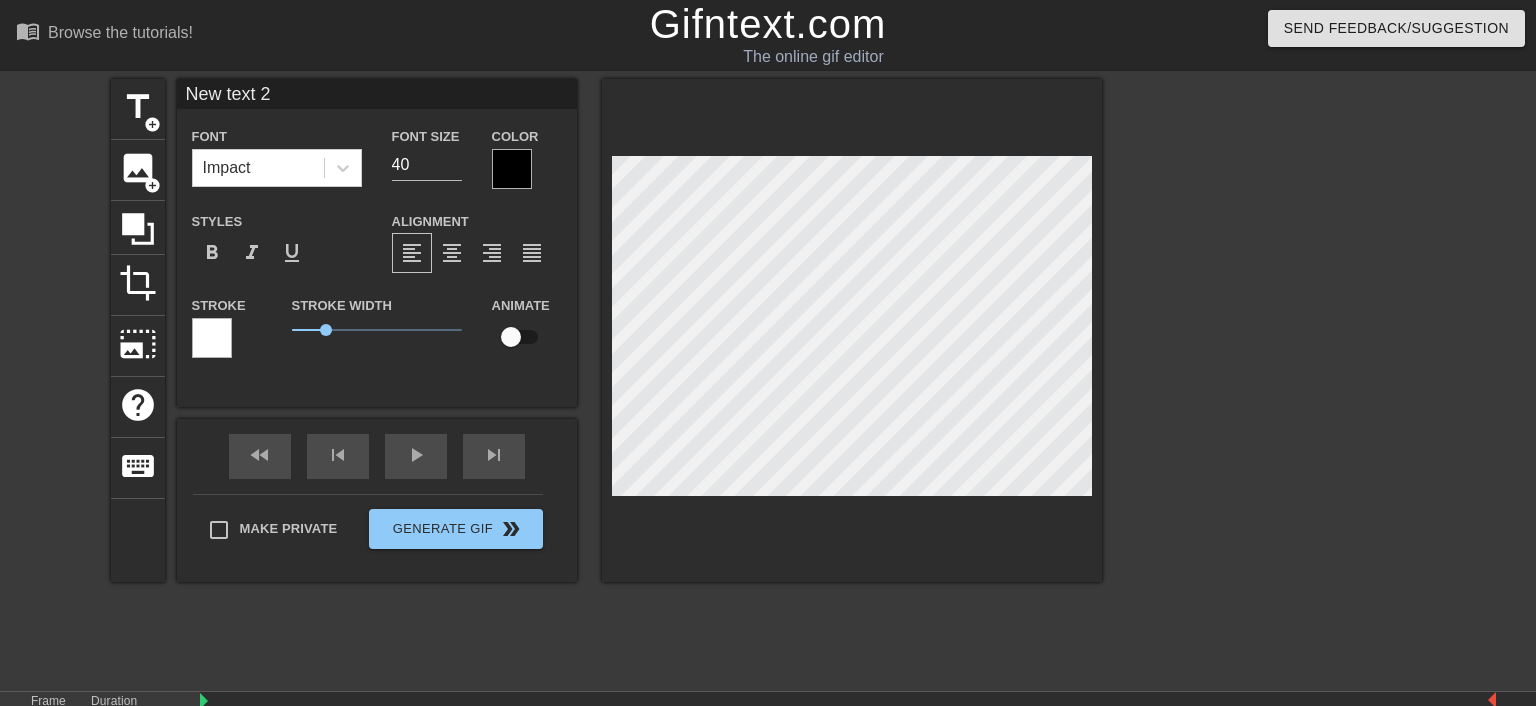 scroll, scrollTop: 0, scrollLeft: 3, axis: horizontal 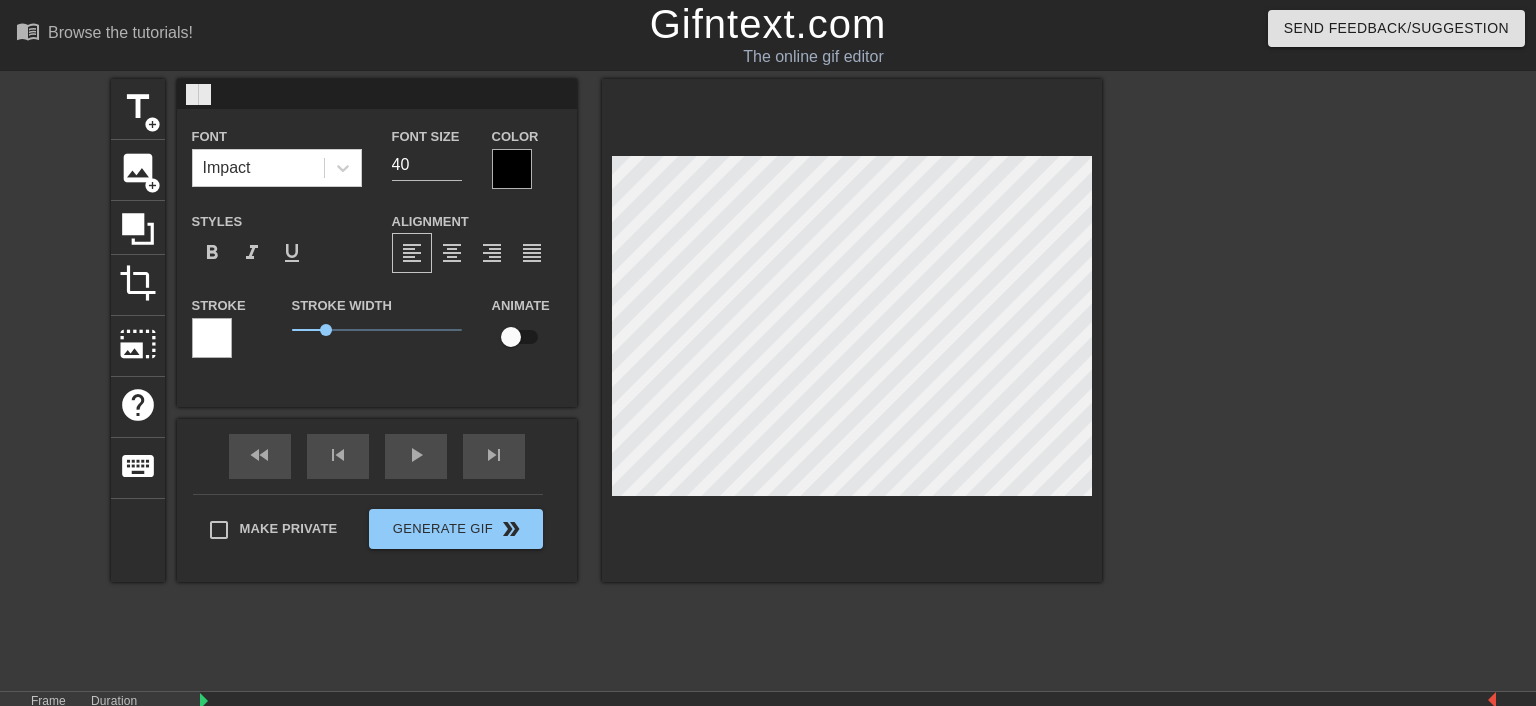 paste on "██" 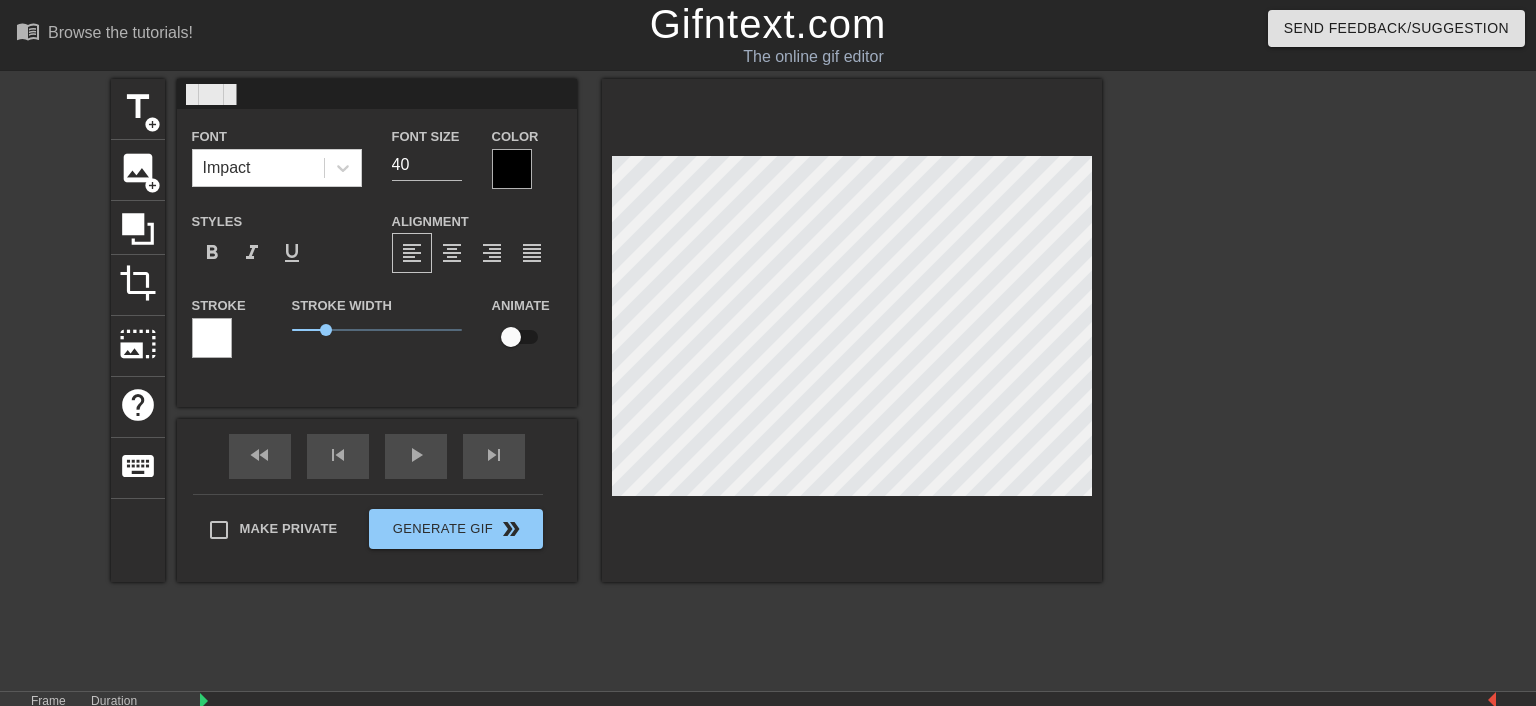scroll, scrollTop: 0, scrollLeft: 0, axis: both 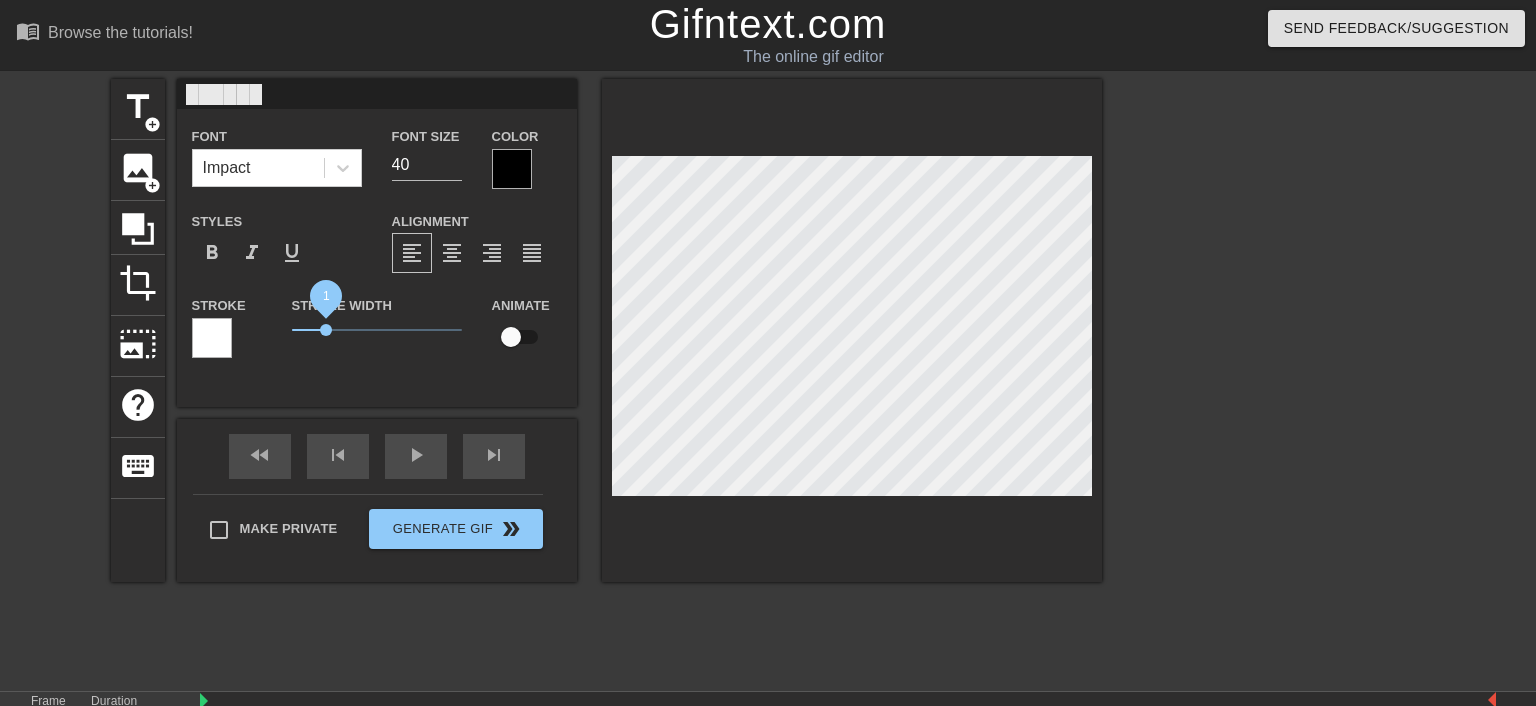 type on "██████" 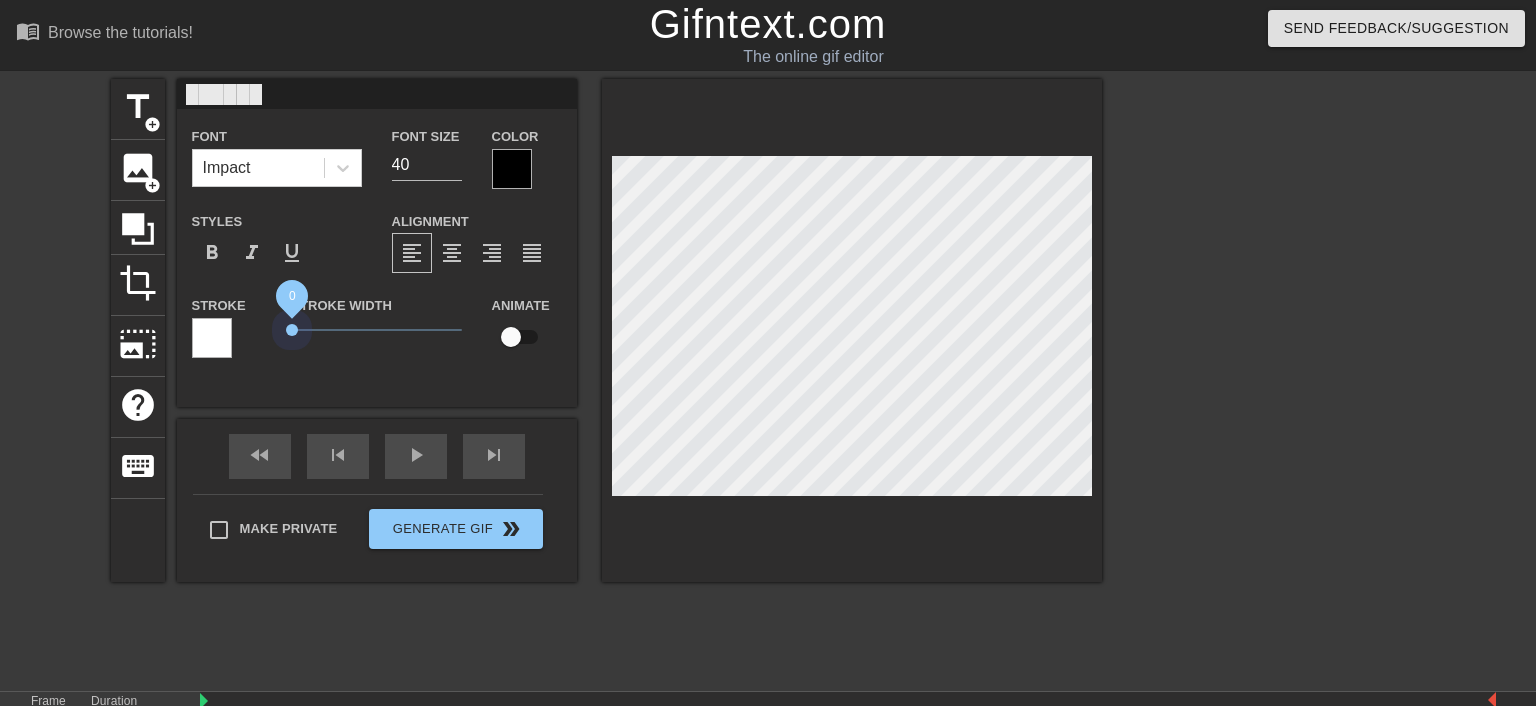 drag, startPoint x: 301, startPoint y: 337, endPoint x: 166, endPoint y: 318, distance: 136.33047 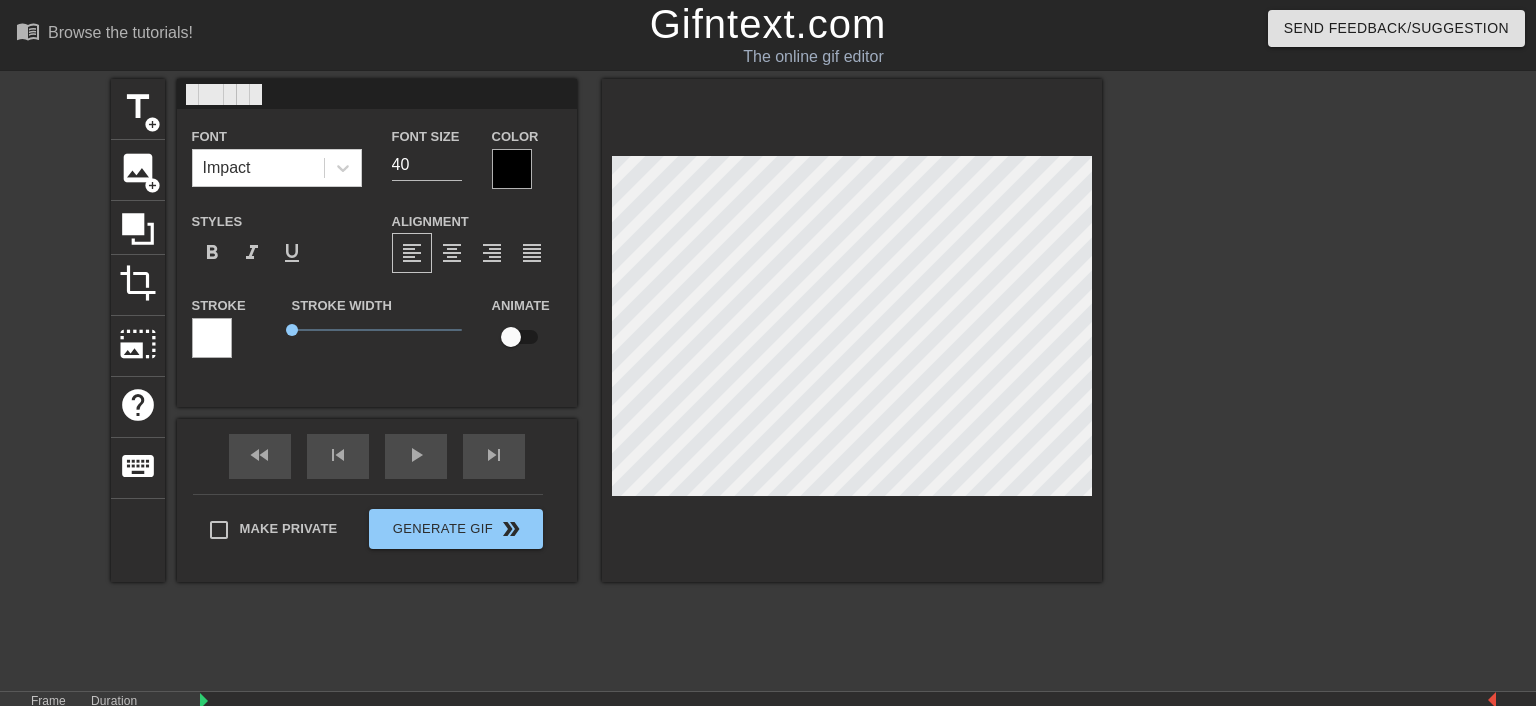 scroll, scrollTop: 0, scrollLeft: 2, axis: horizontal 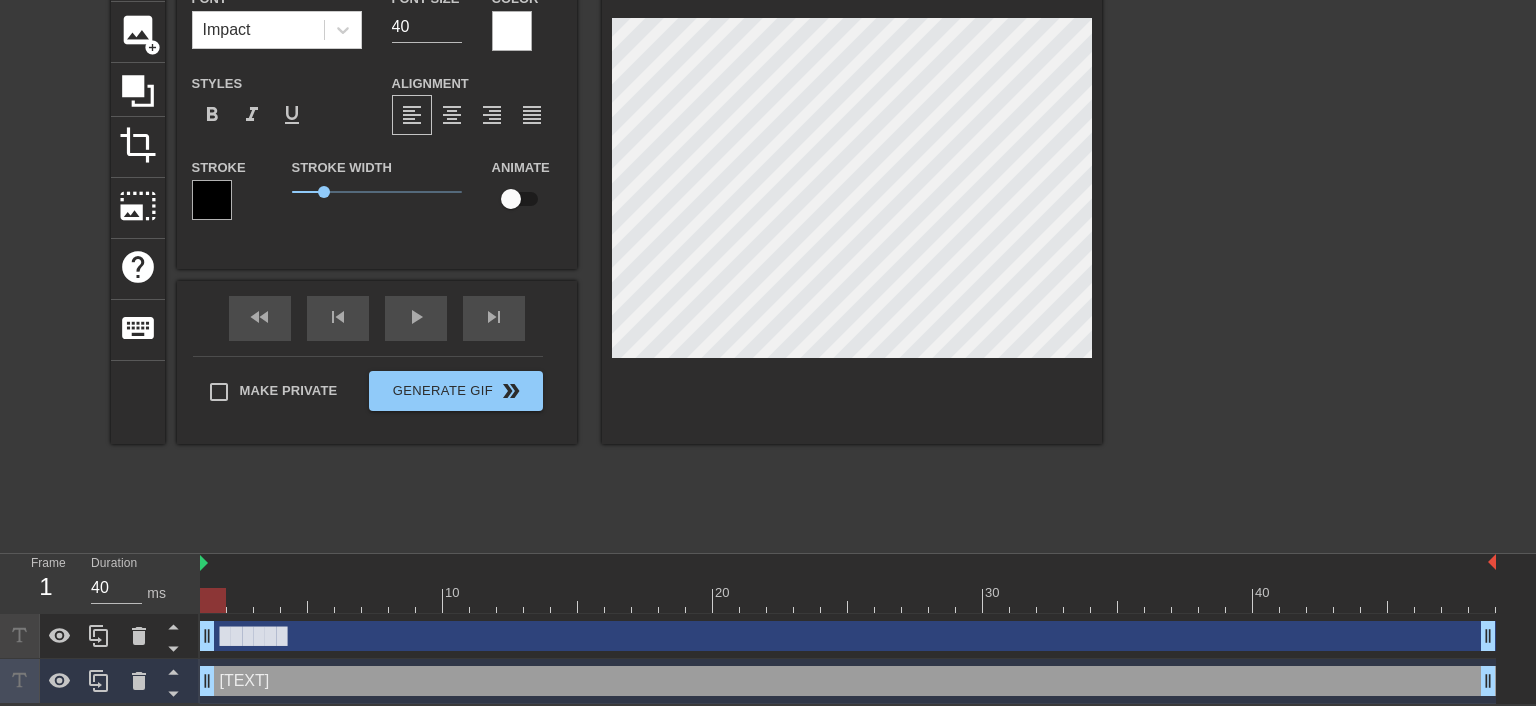 click on "██████ drag_handle drag_handle" at bounding box center [848, 636] 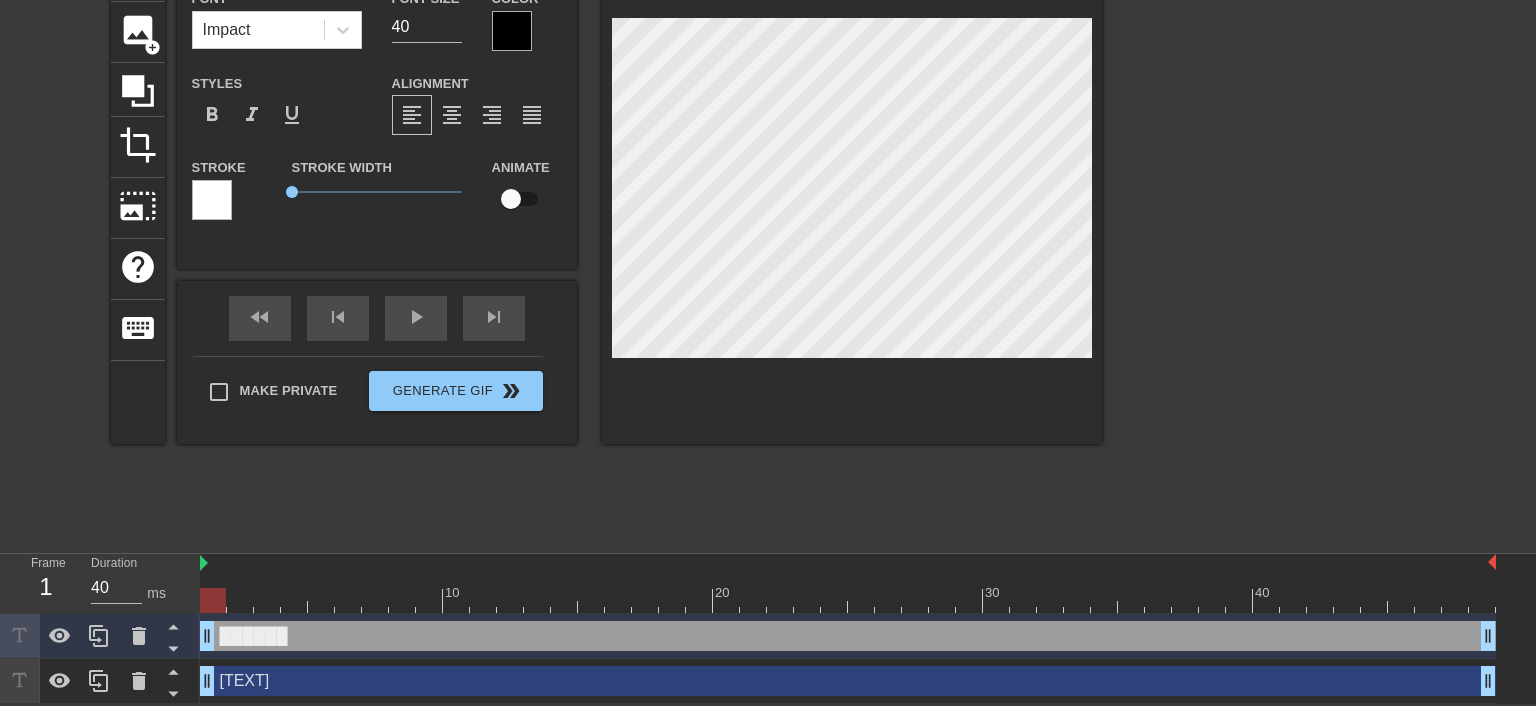 drag, startPoint x: 347, startPoint y: 645, endPoint x: 351, endPoint y: 630, distance: 15.524175 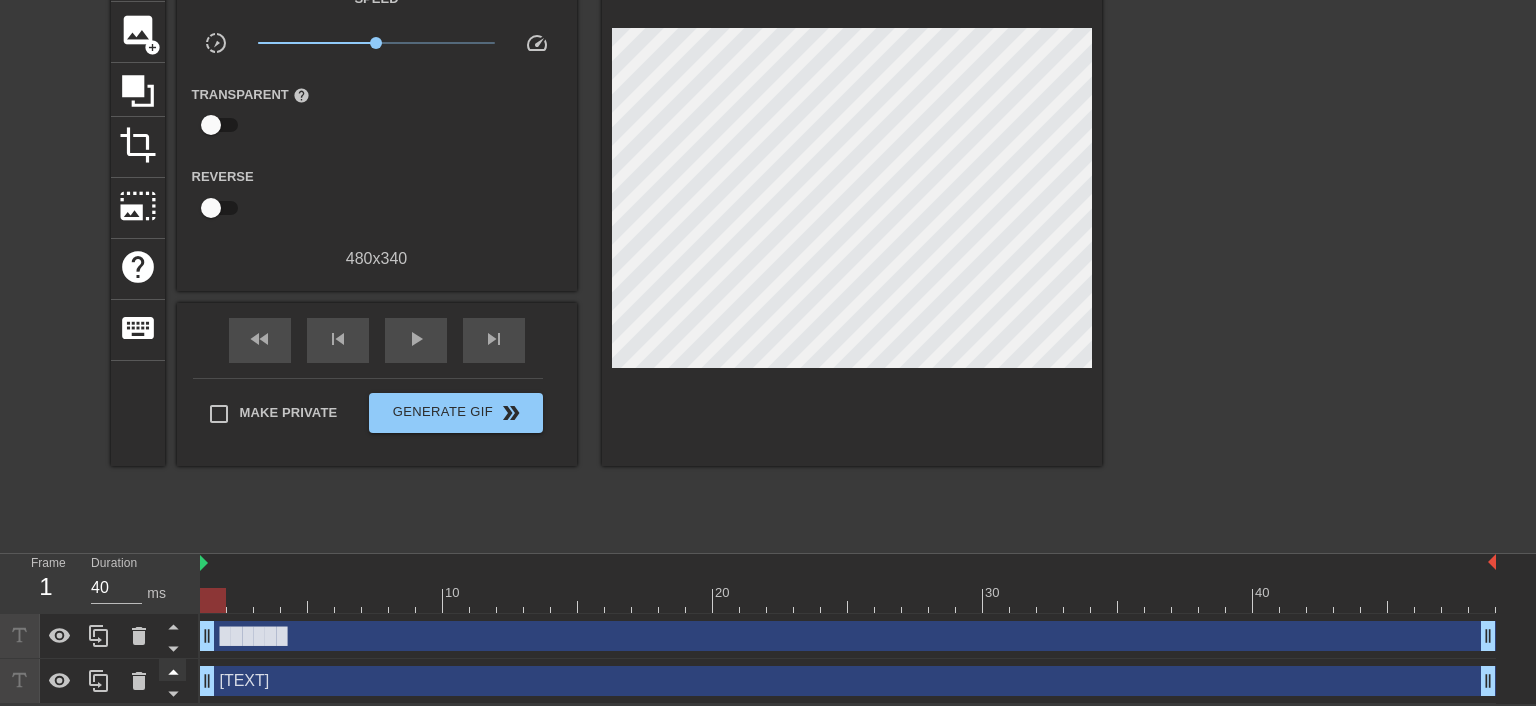 click 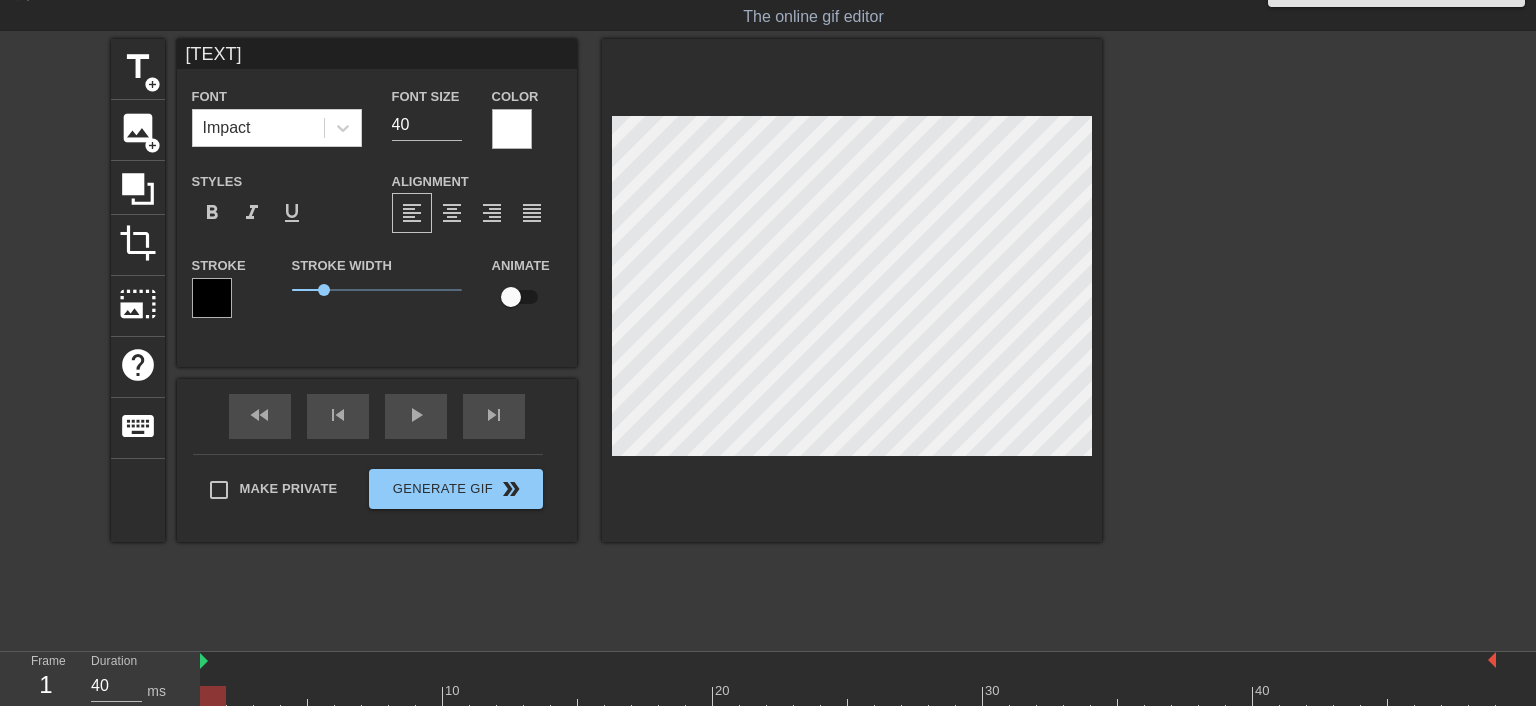 scroll, scrollTop: 0, scrollLeft: 0, axis: both 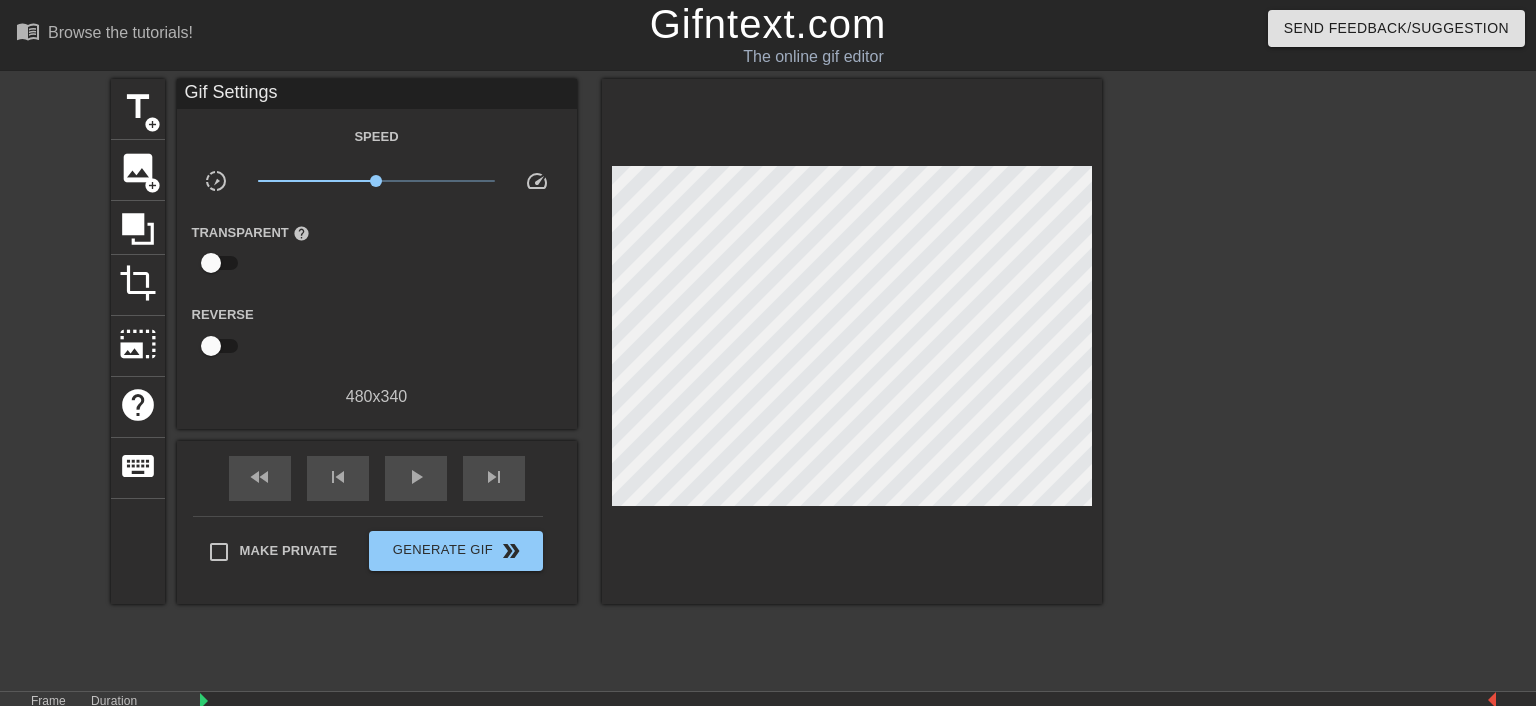 click at bounding box center (1276, 379) 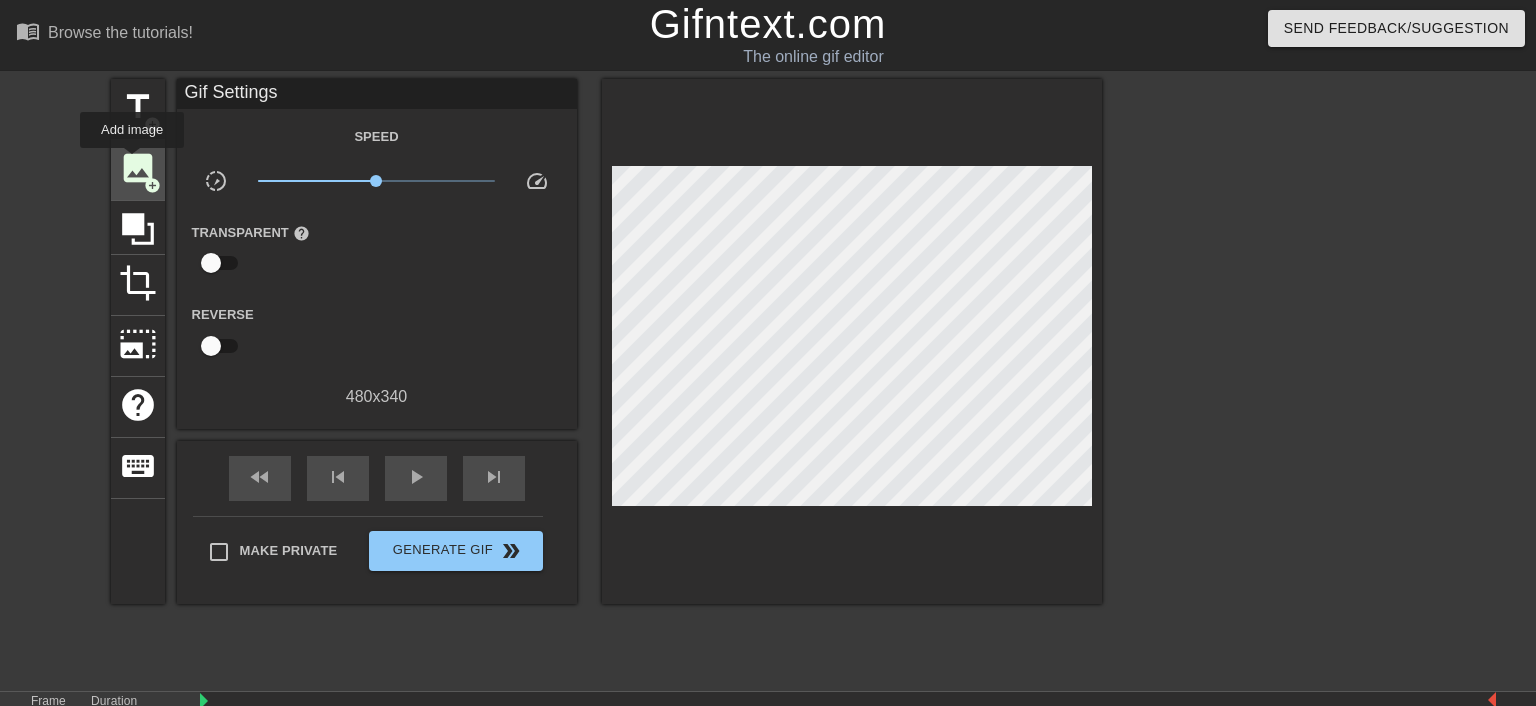 click on "image" at bounding box center (138, 168) 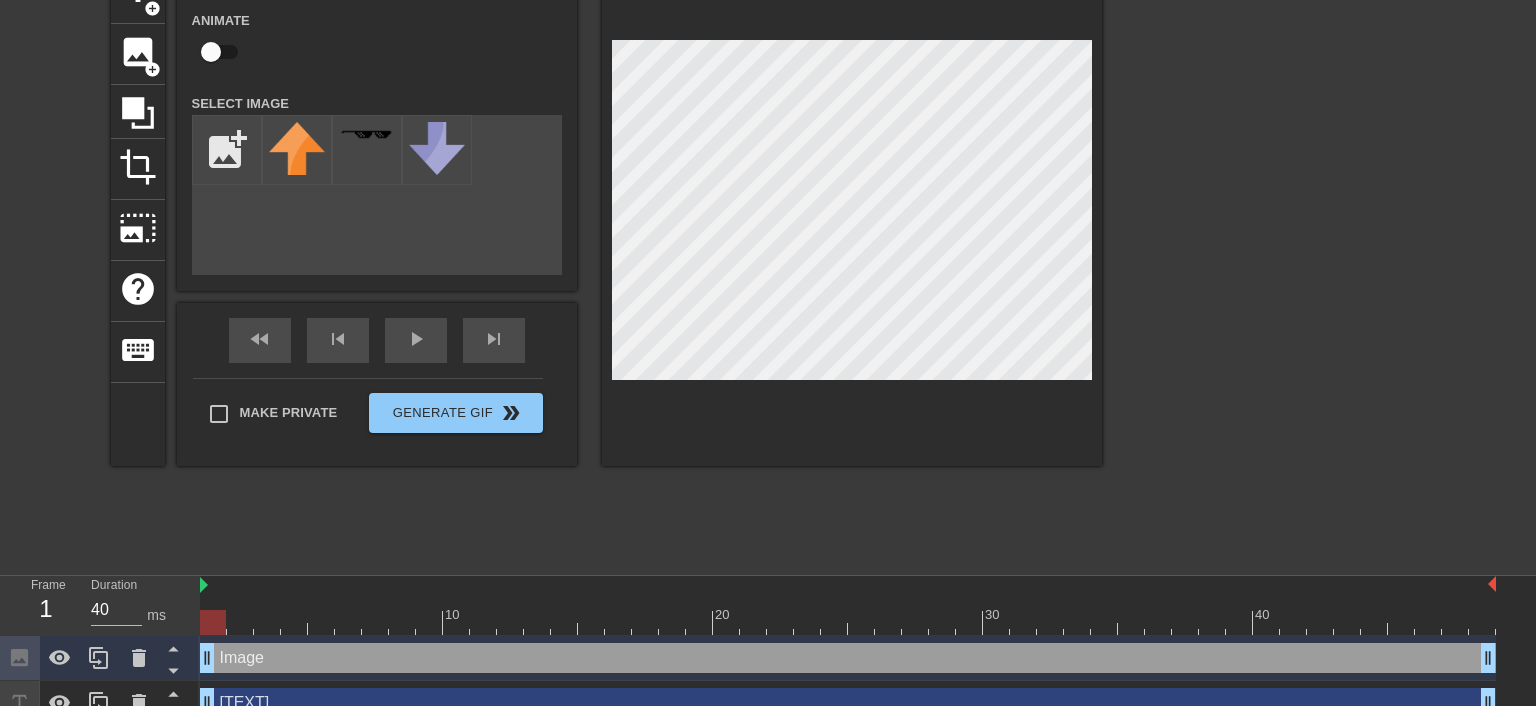 scroll, scrollTop: 185, scrollLeft: 0, axis: vertical 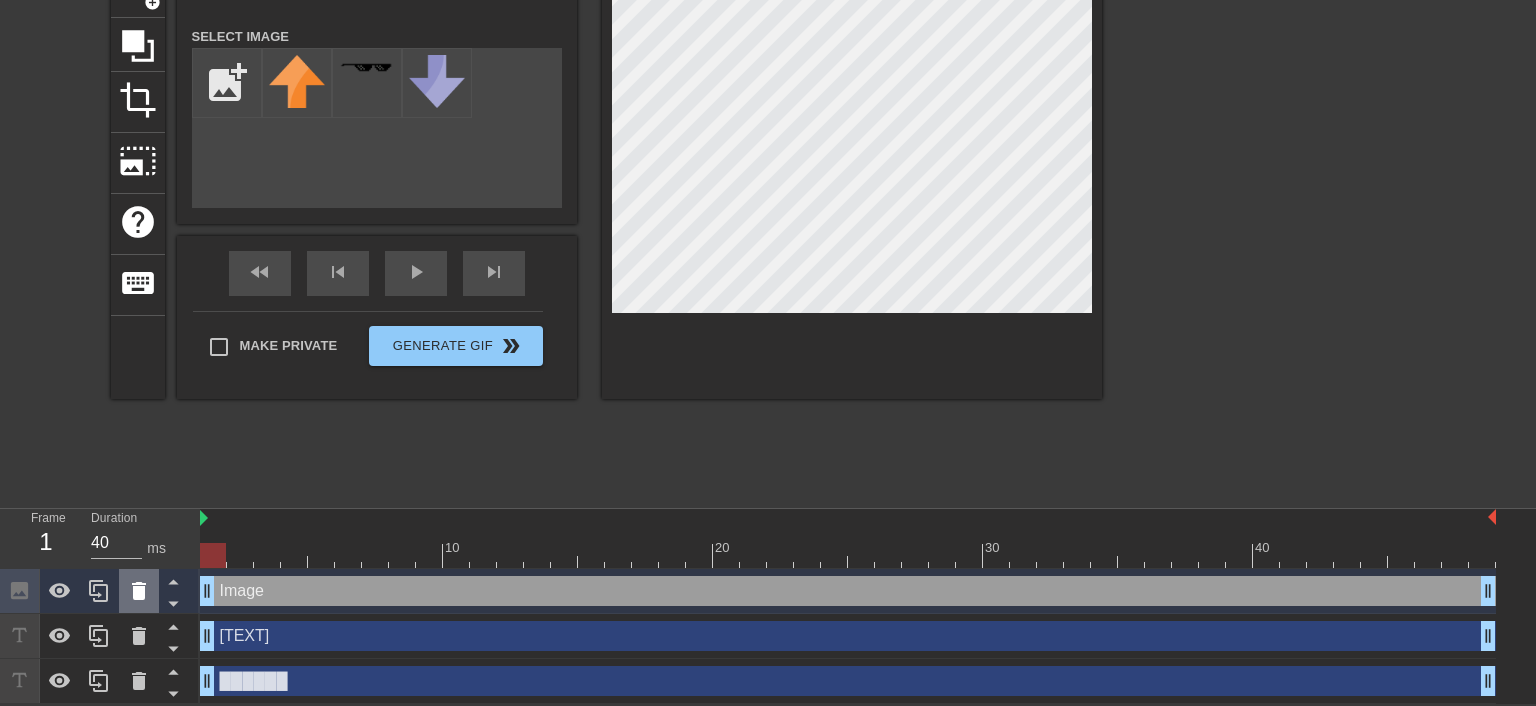 click 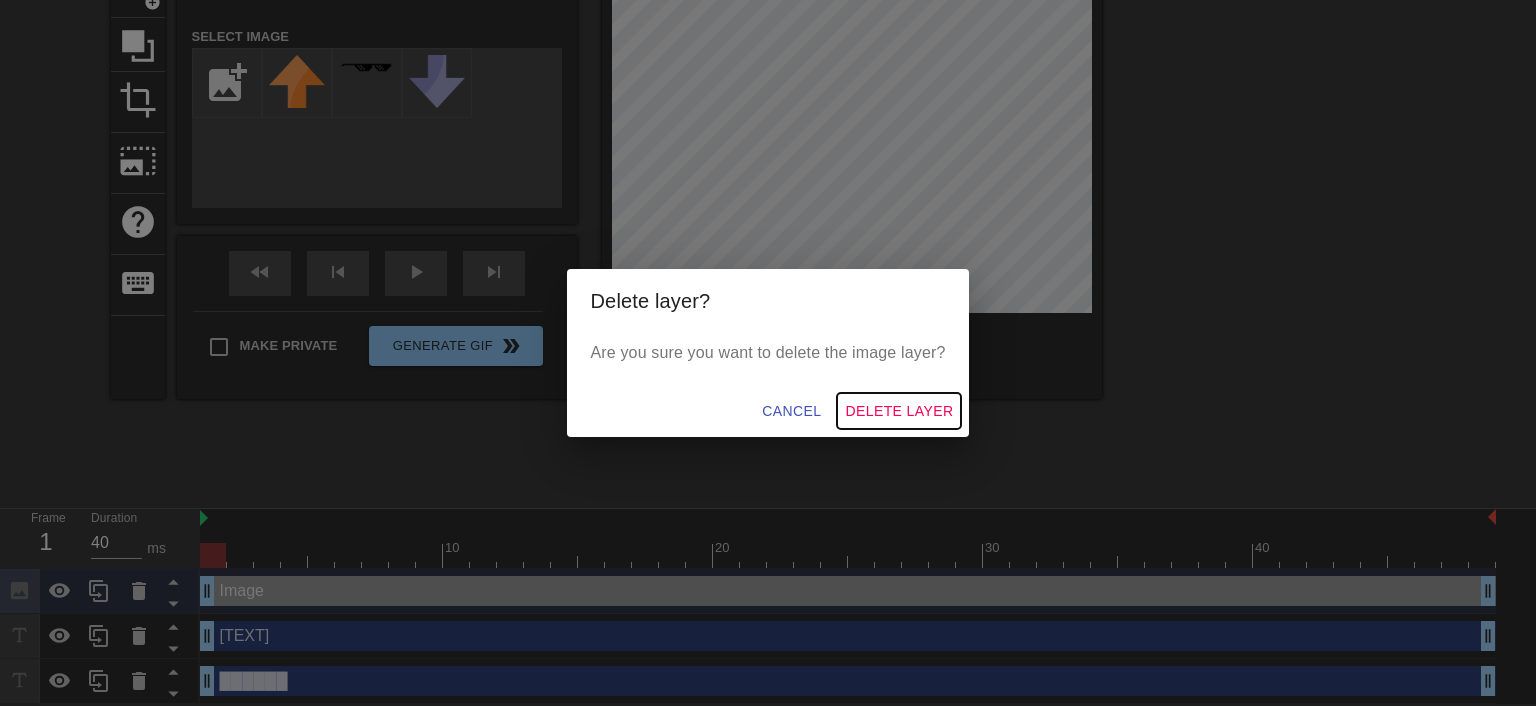 click on "Delete Layer" at bounding box center [899, 411] 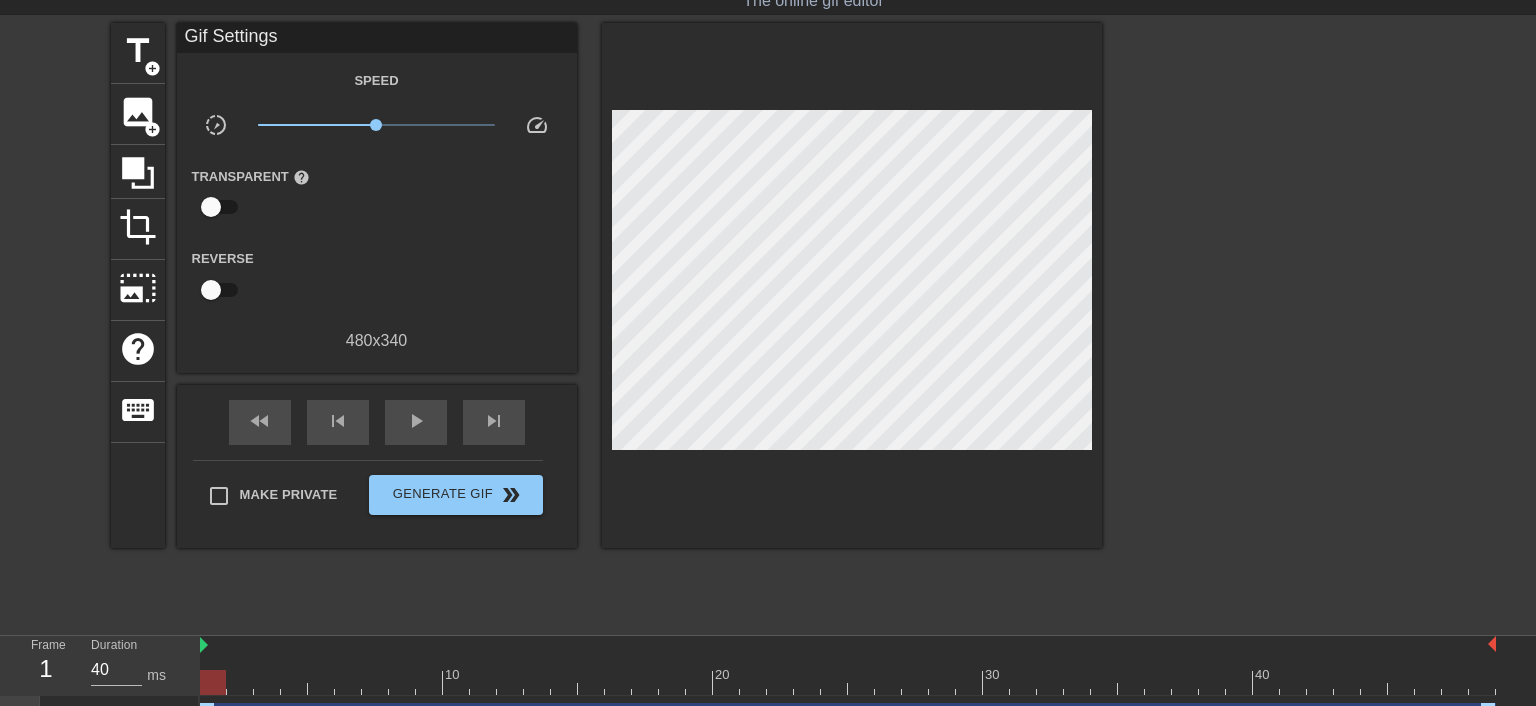 scroll, scrollTop: 0, scrollLeft: 0, axis: both 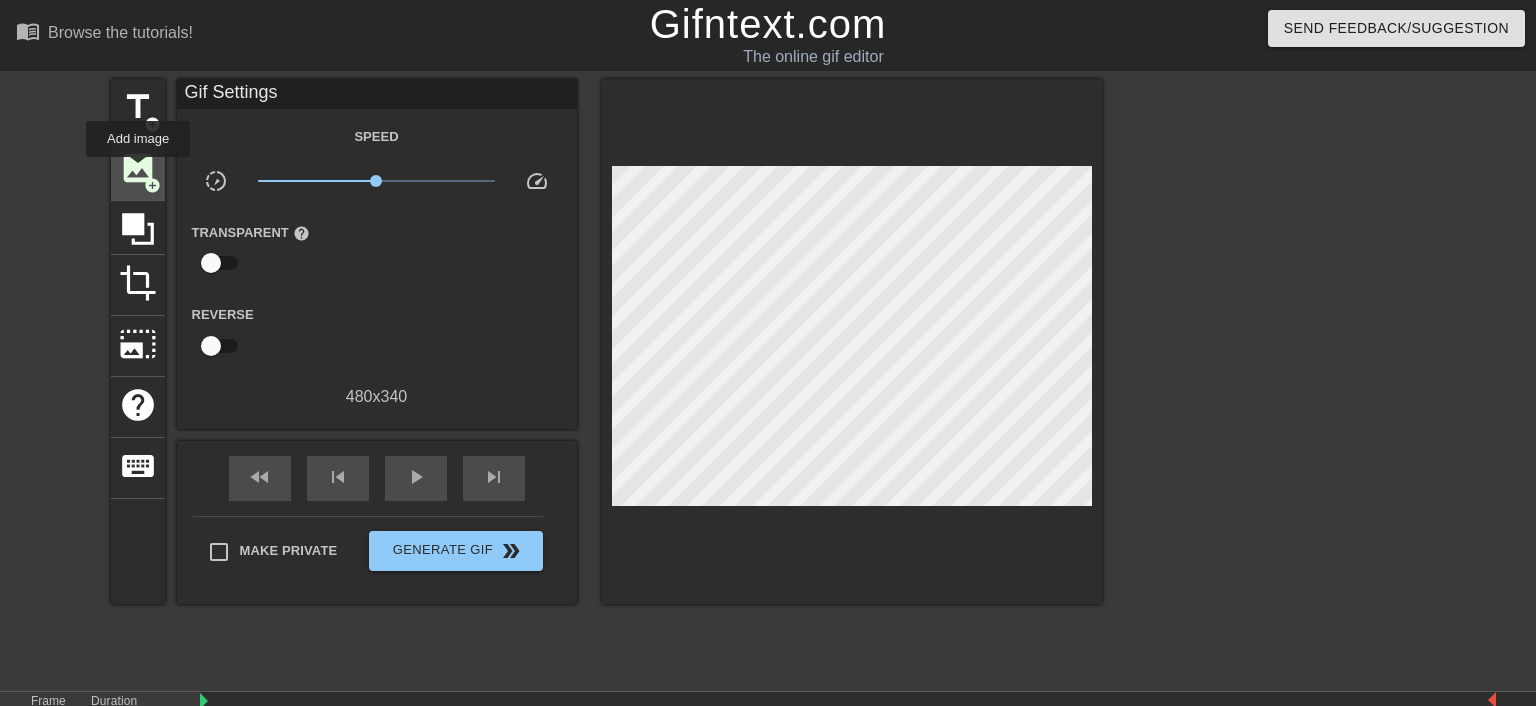 click on "image" at bounding box center [138, 168] 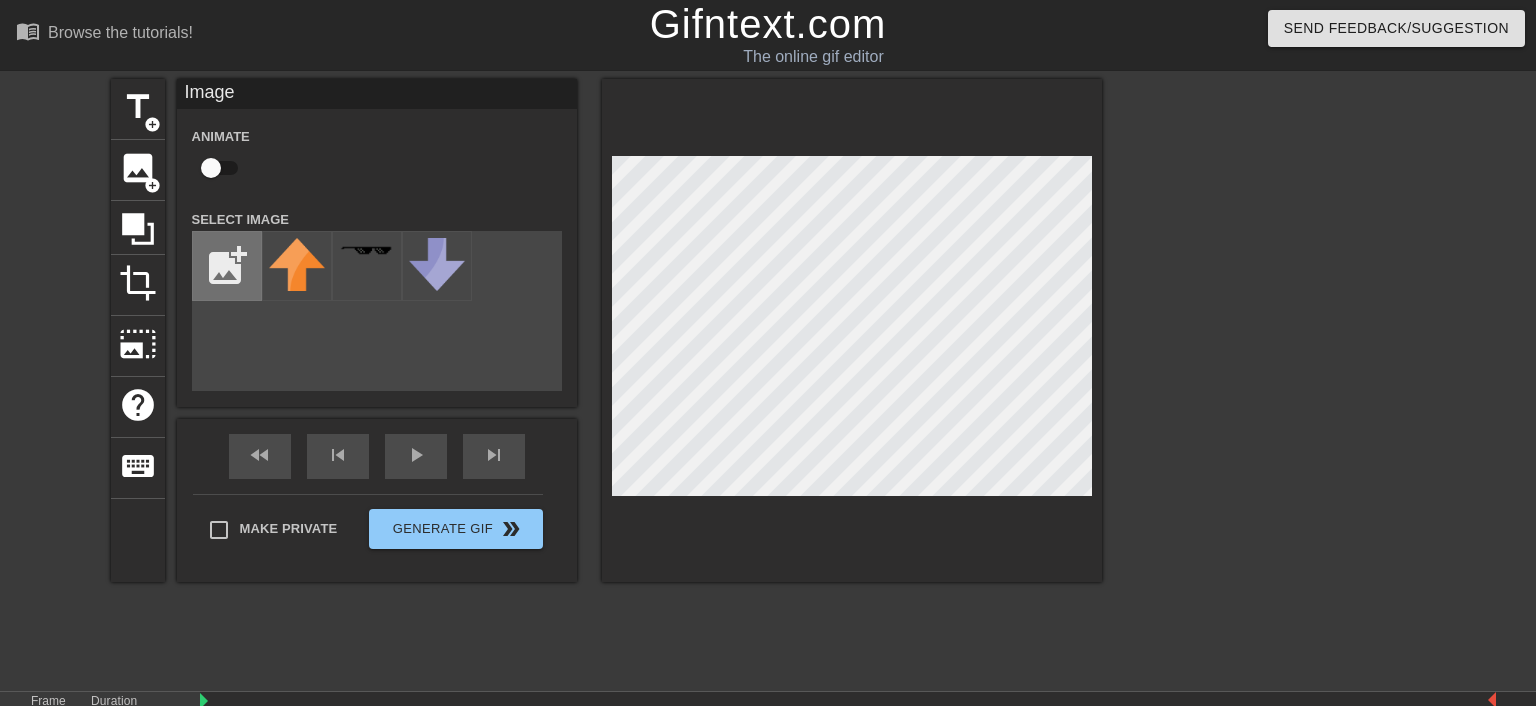 click at bounding box center [227, 266] 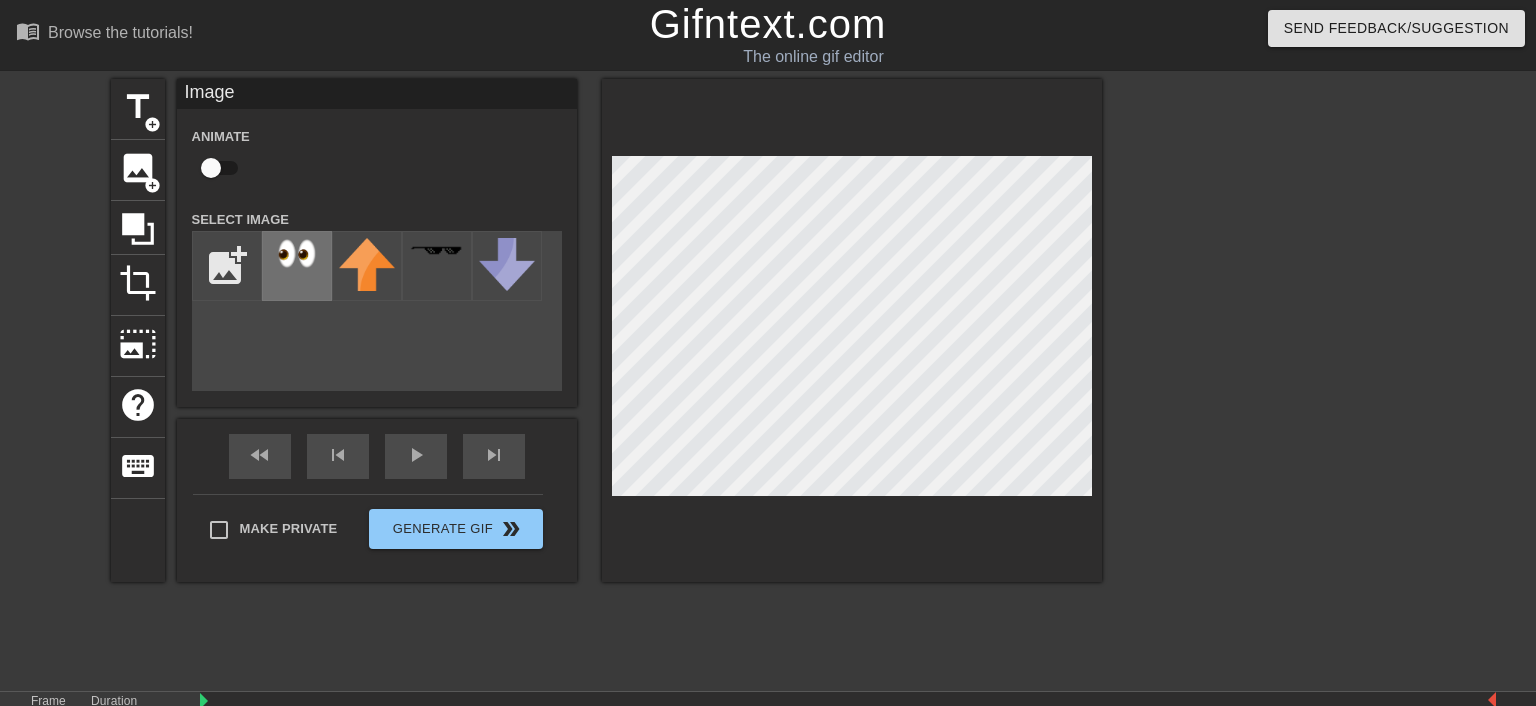 click at bounding box center [297, 253] 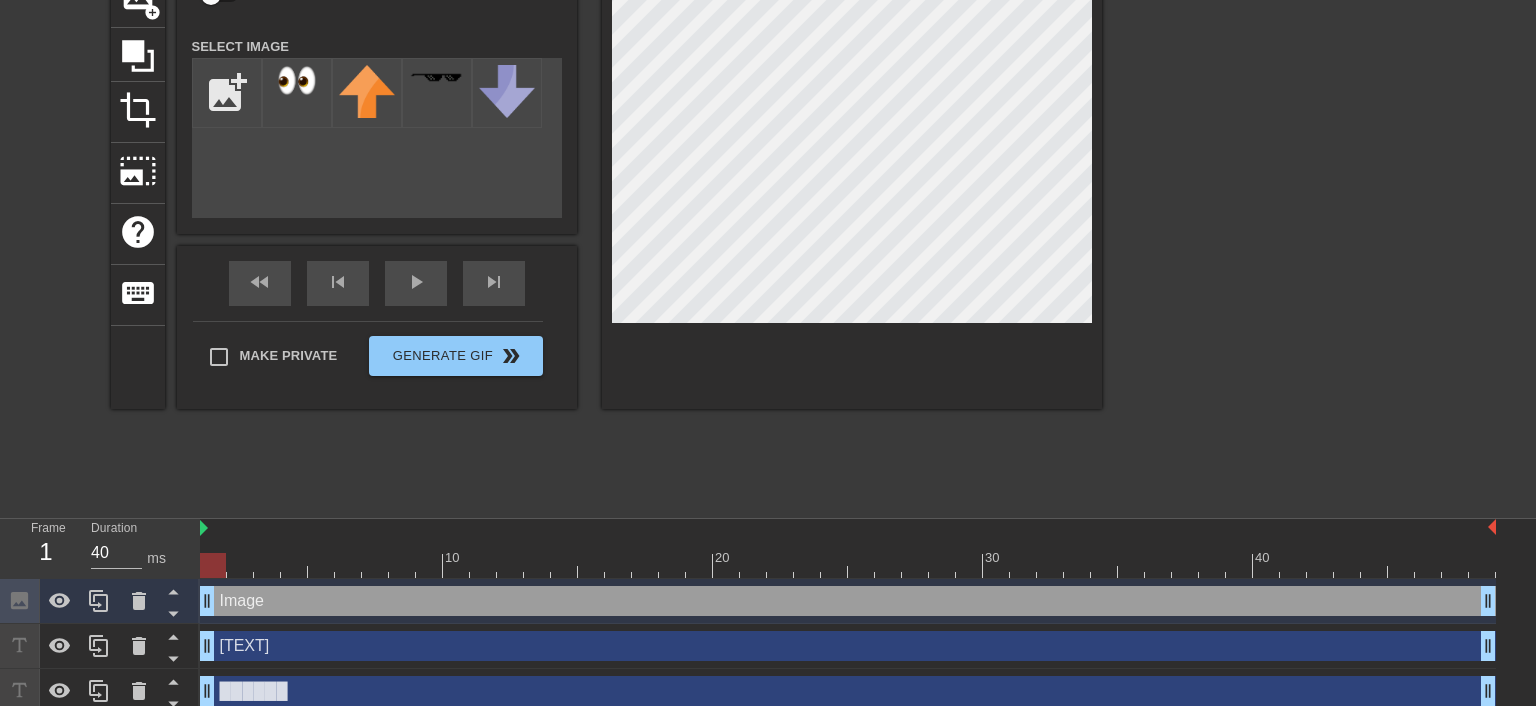 scroll, scrollTop: 185, scrollLeft: 0, axis: vertical 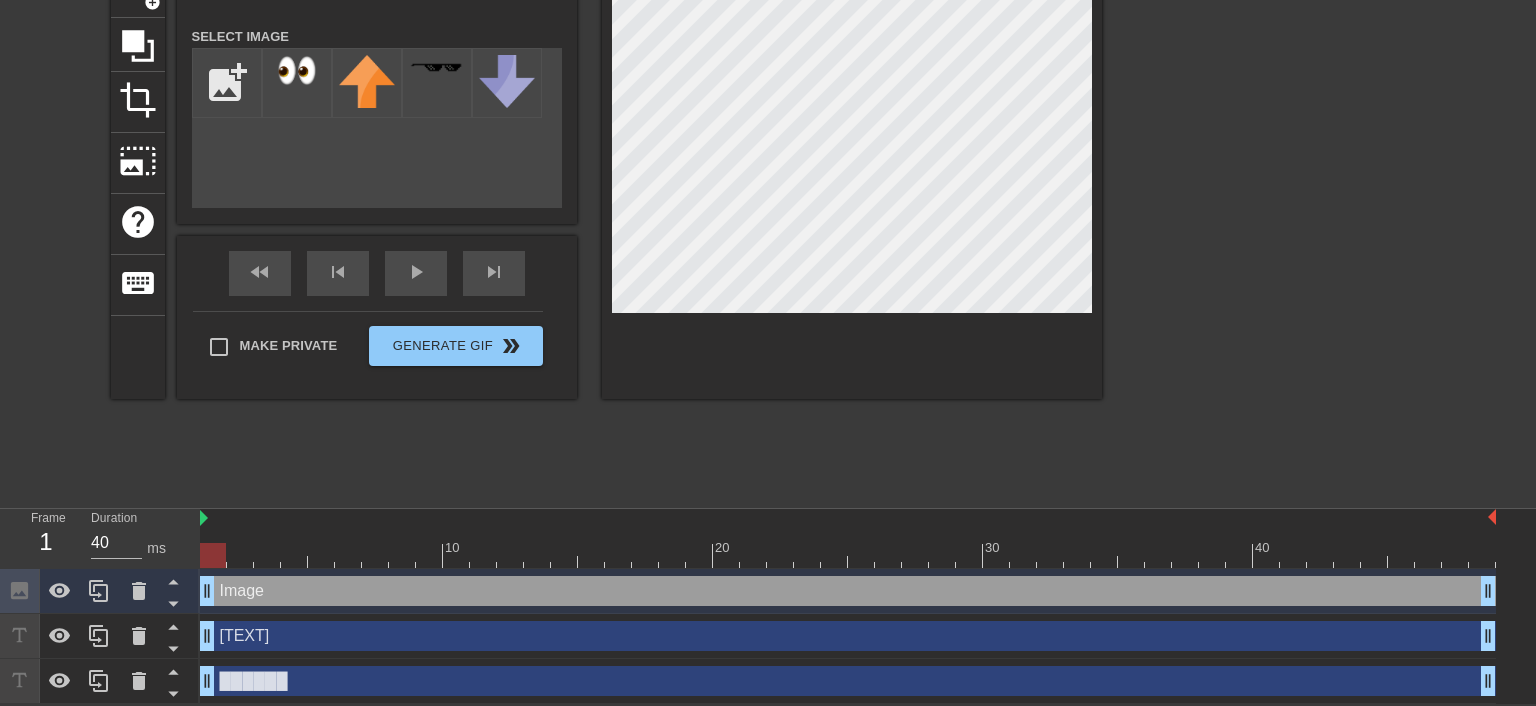 click at bounding box center [848, 519] 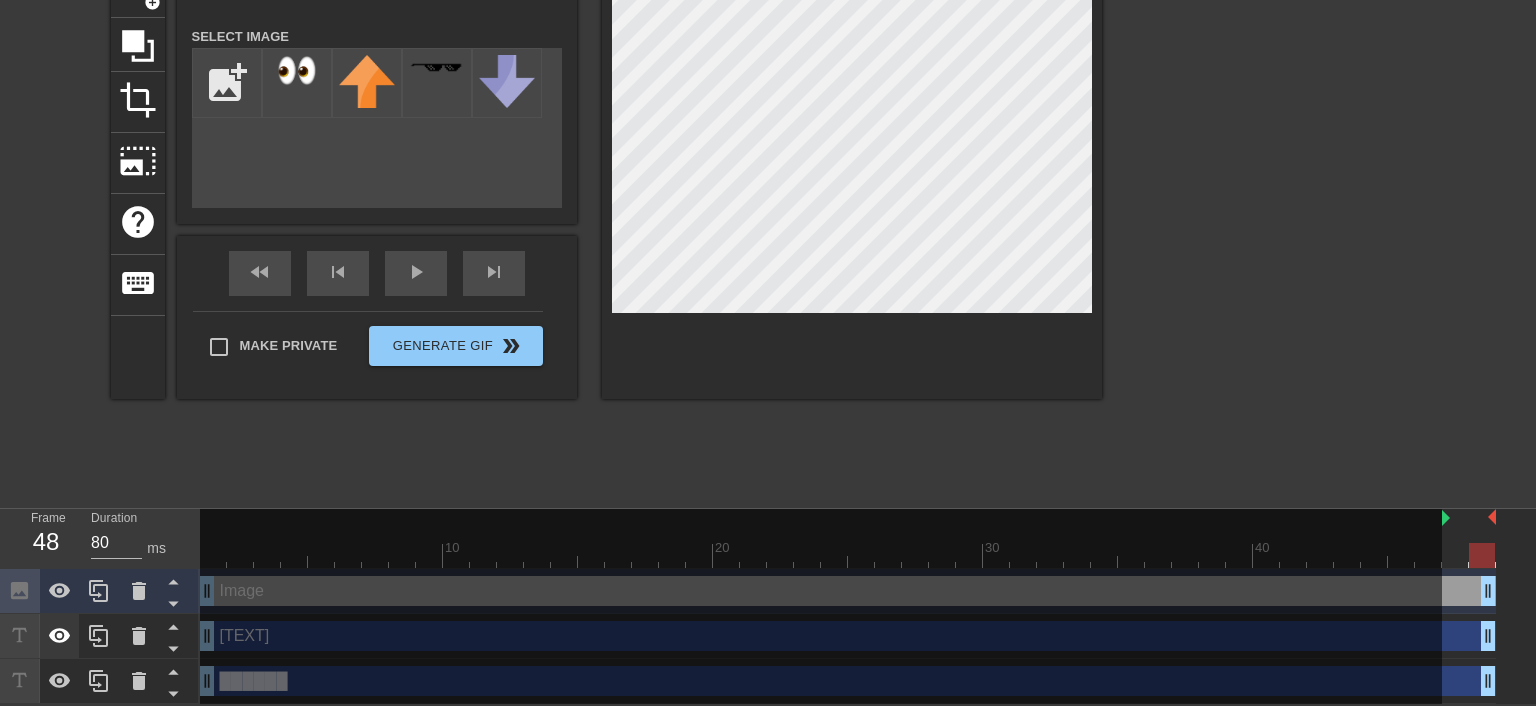 type on "40" 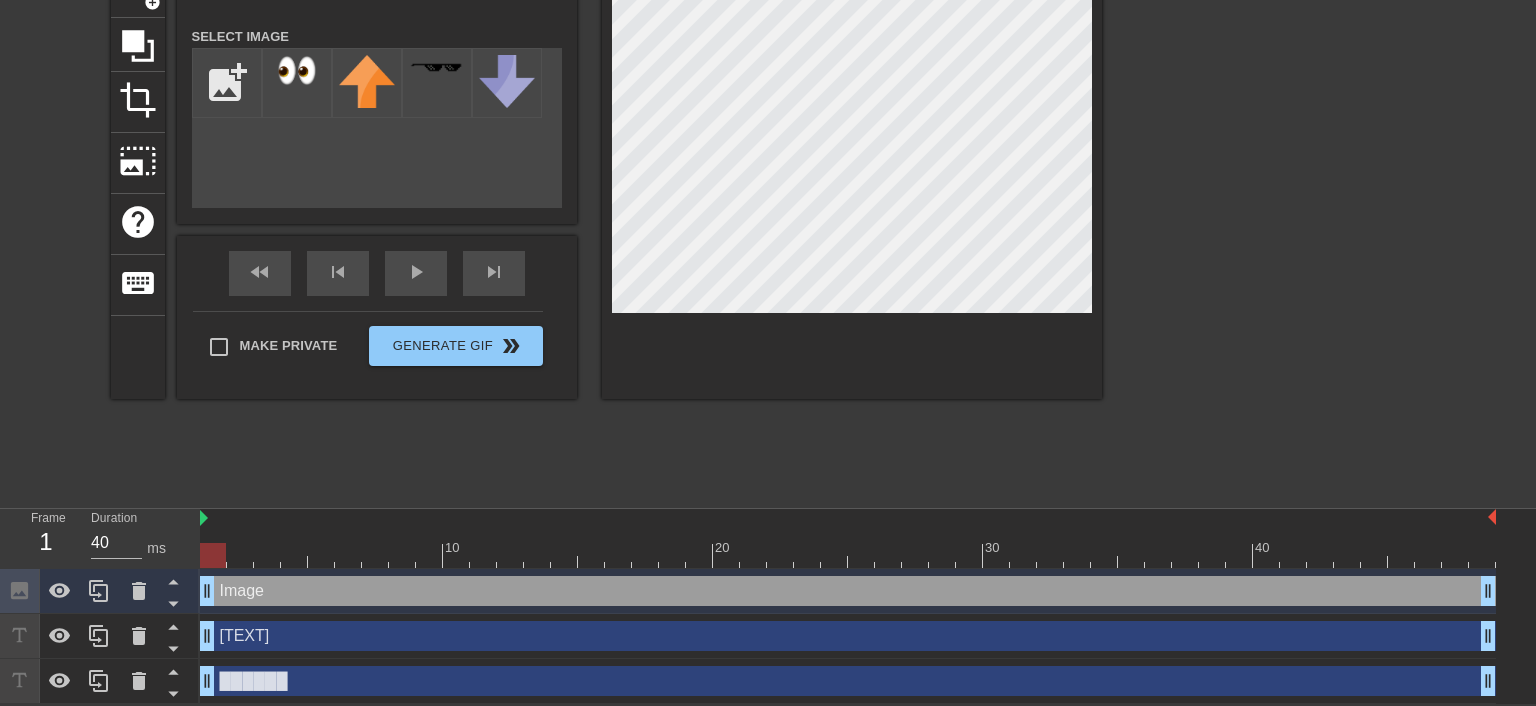 drag, startPoint x: 205, startPoint y: 521, endPoint x: 0, endPoint y: 615, distance: 225.52383 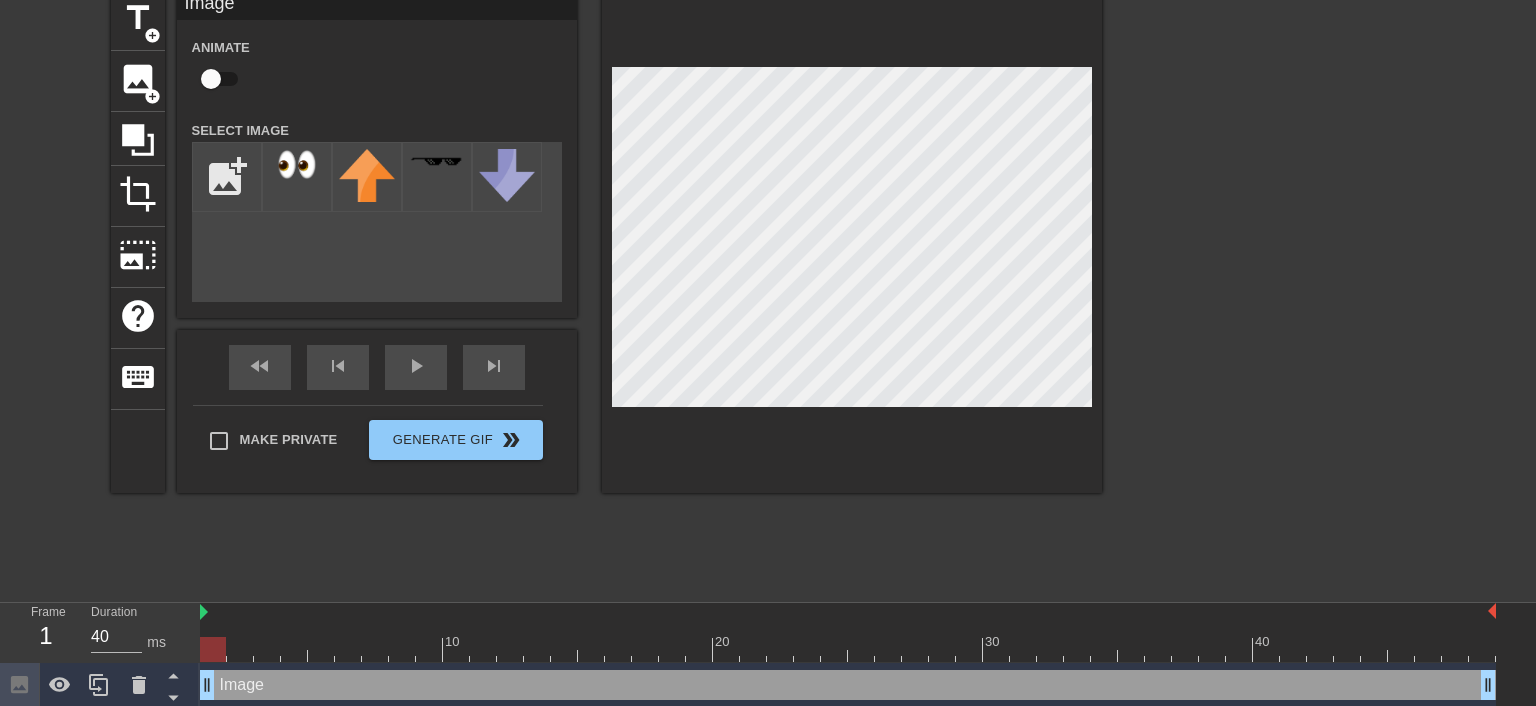 scroll, scrollTop: 80, scrollLeft: 0, axis: vertical 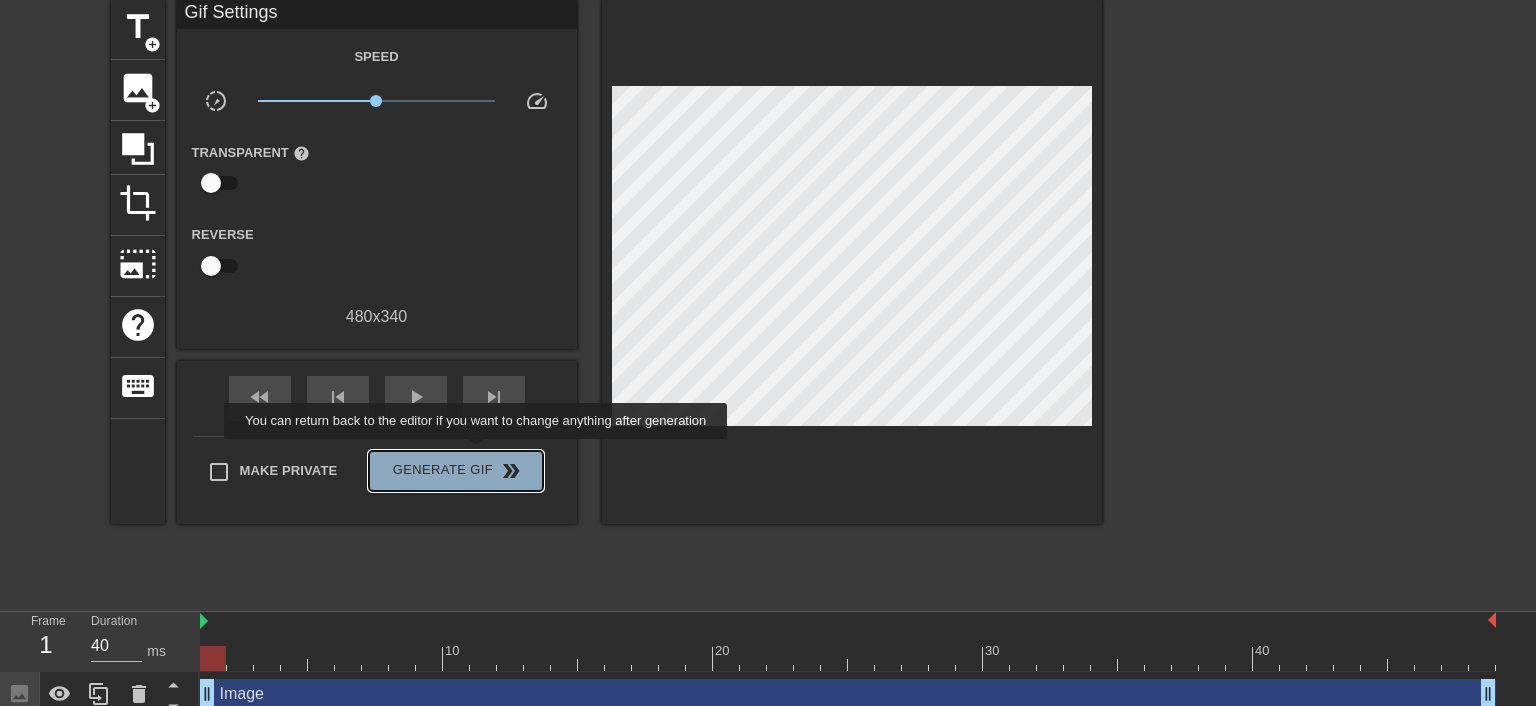click on "Generate Gif double_arrow" at bounding box center (455, 471) 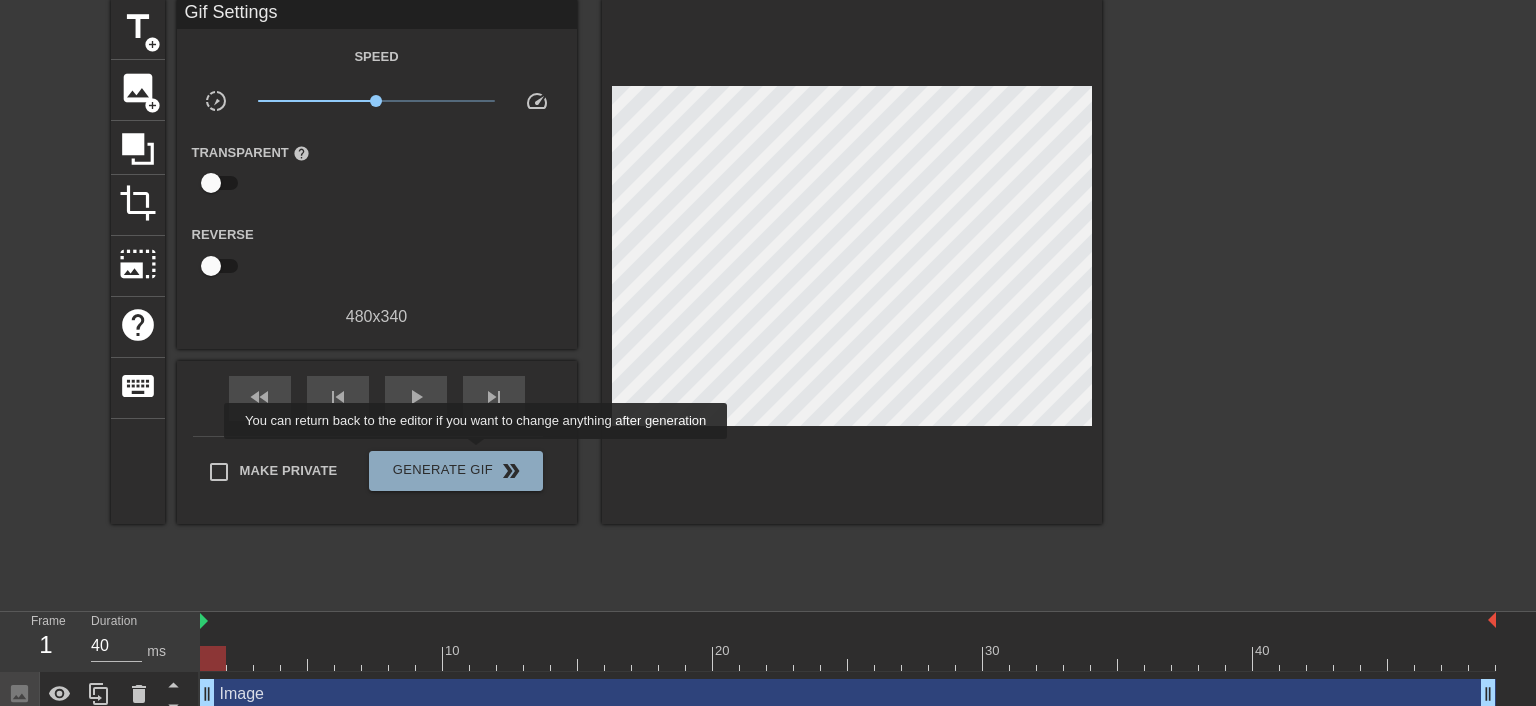 scroll, scrollTop: 0, scrollLeft: 0, axis: both 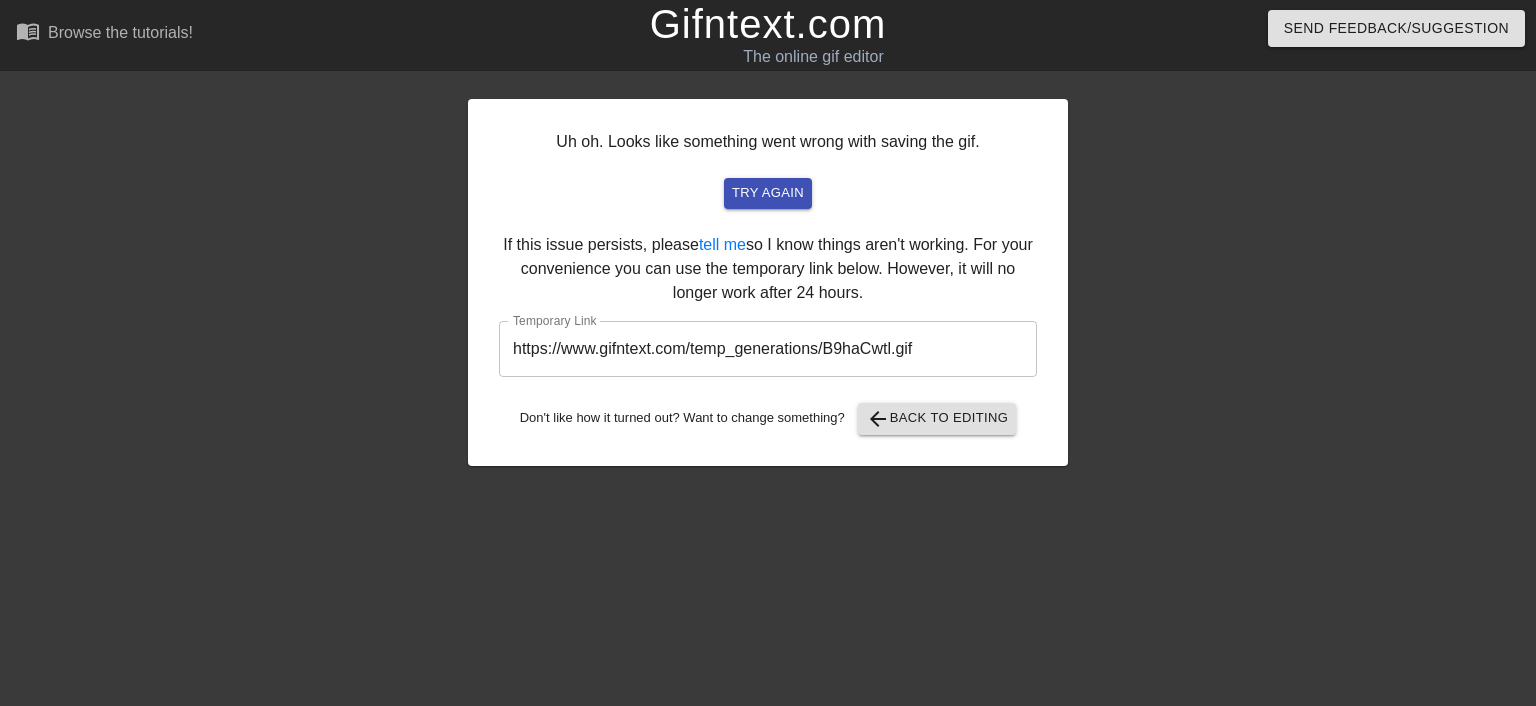 click on "https://www.gifntext.com/temp_generations/B9haCwtl.gif" at bounding box center [768, 349] 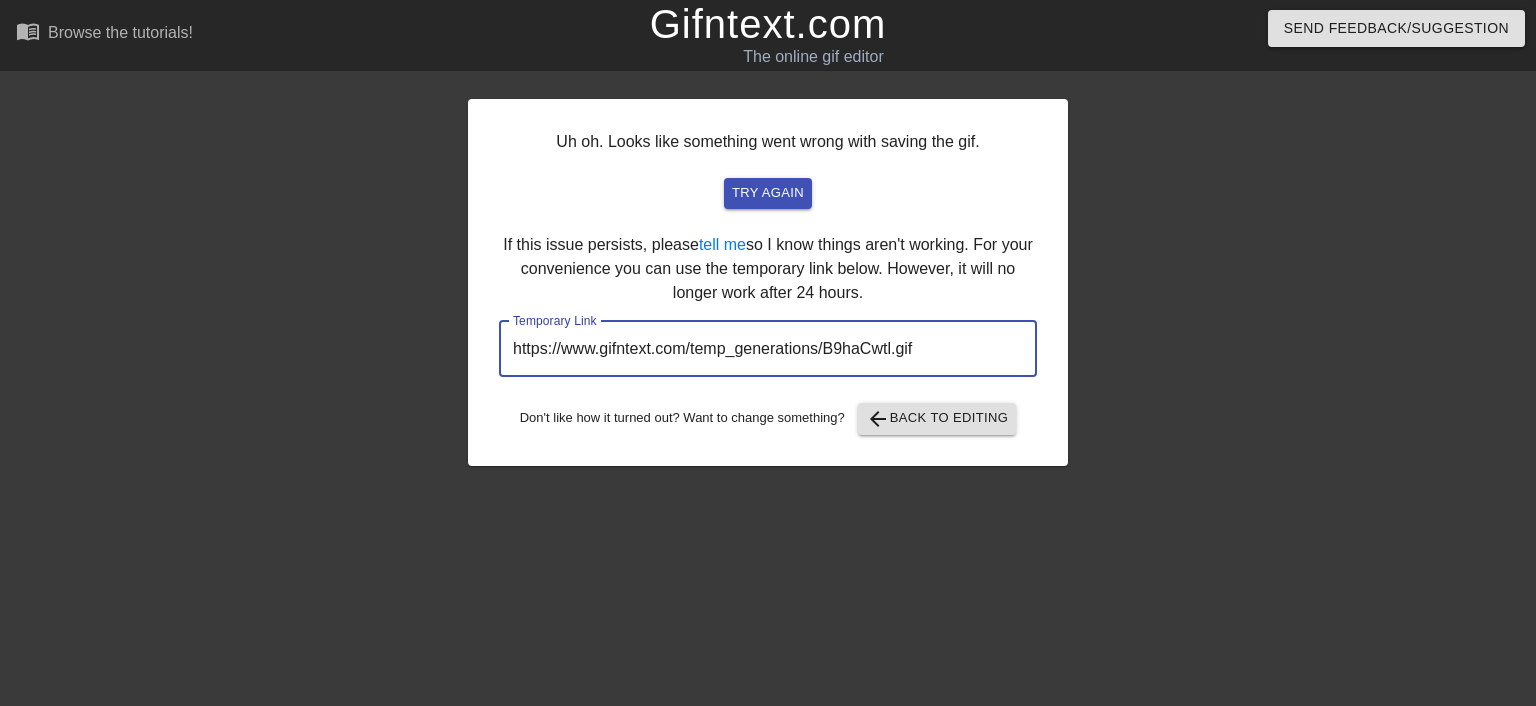 click on "https://www.gifntext.com/temp_generations/B9haCwtl.gif" at bounding box center (768, 349) 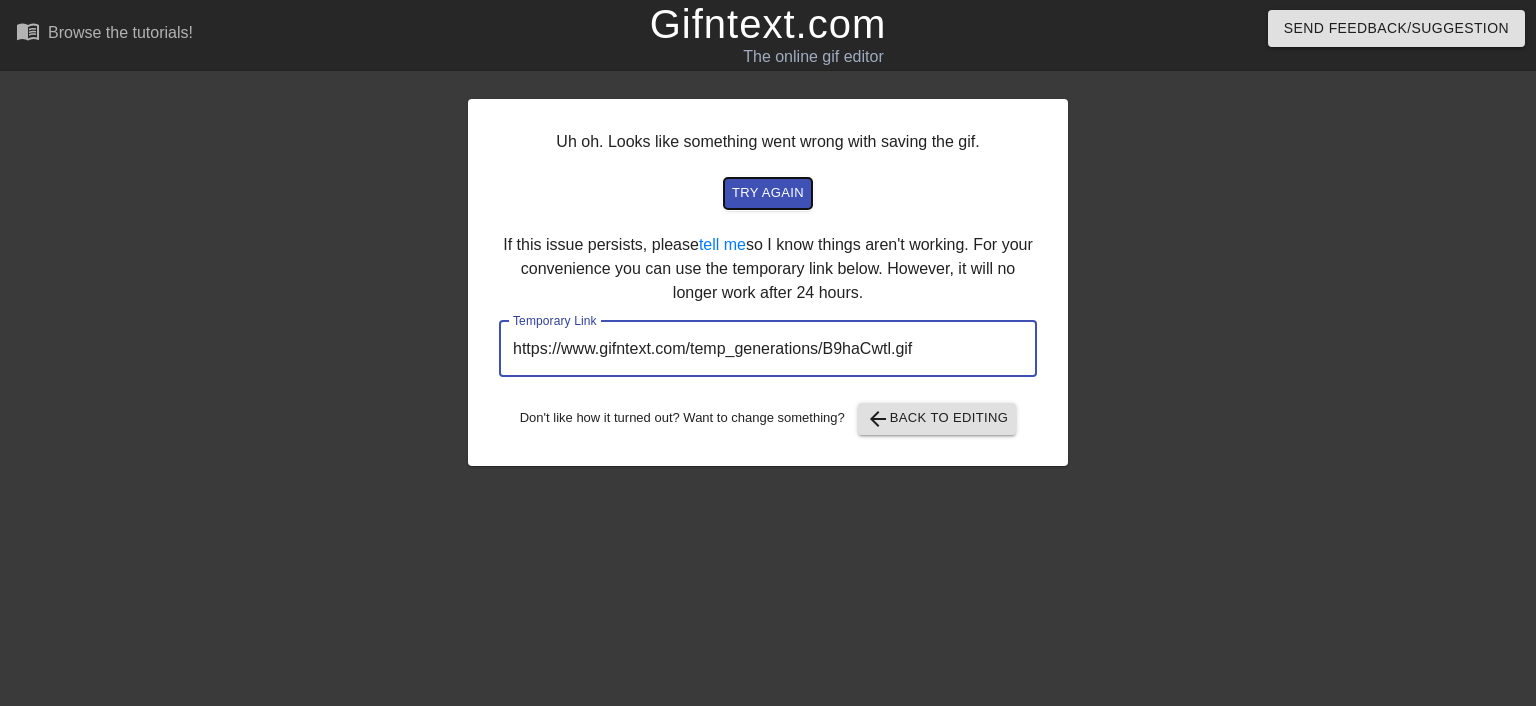 click on "try again" at bounding box center [768, 193] 